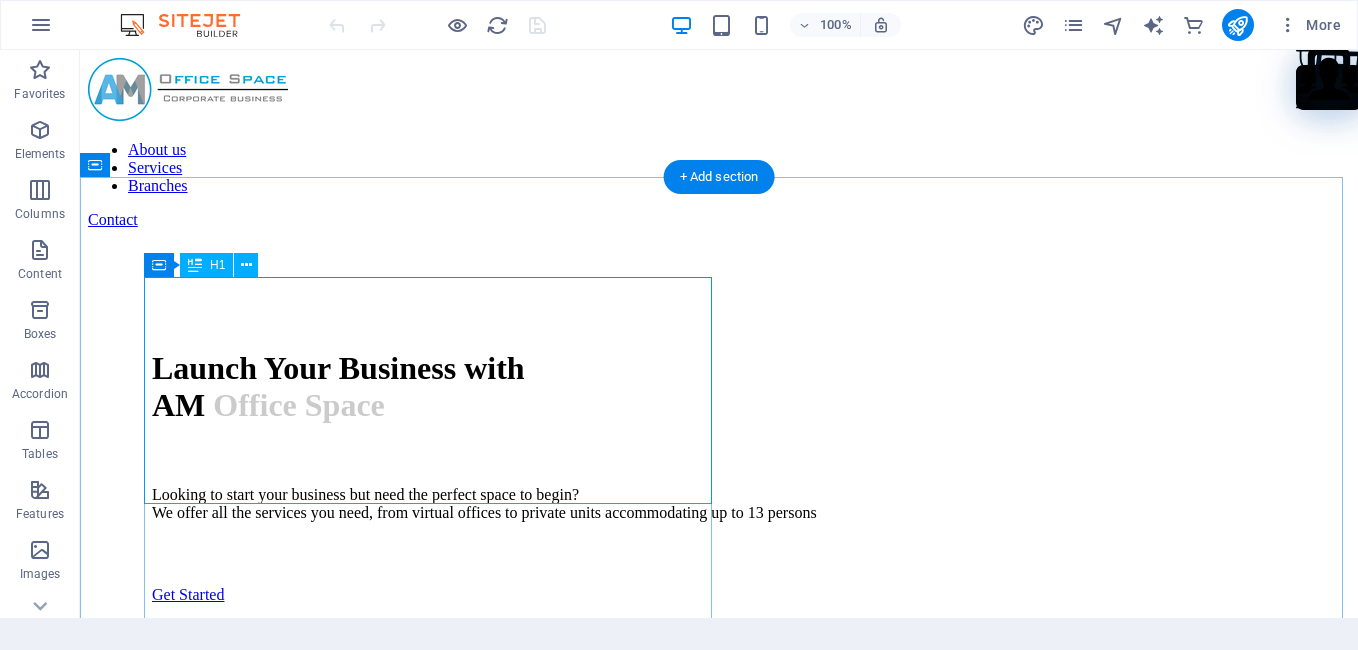 scroll, scrollTop: 0, scrollLeft: 0, axis: both 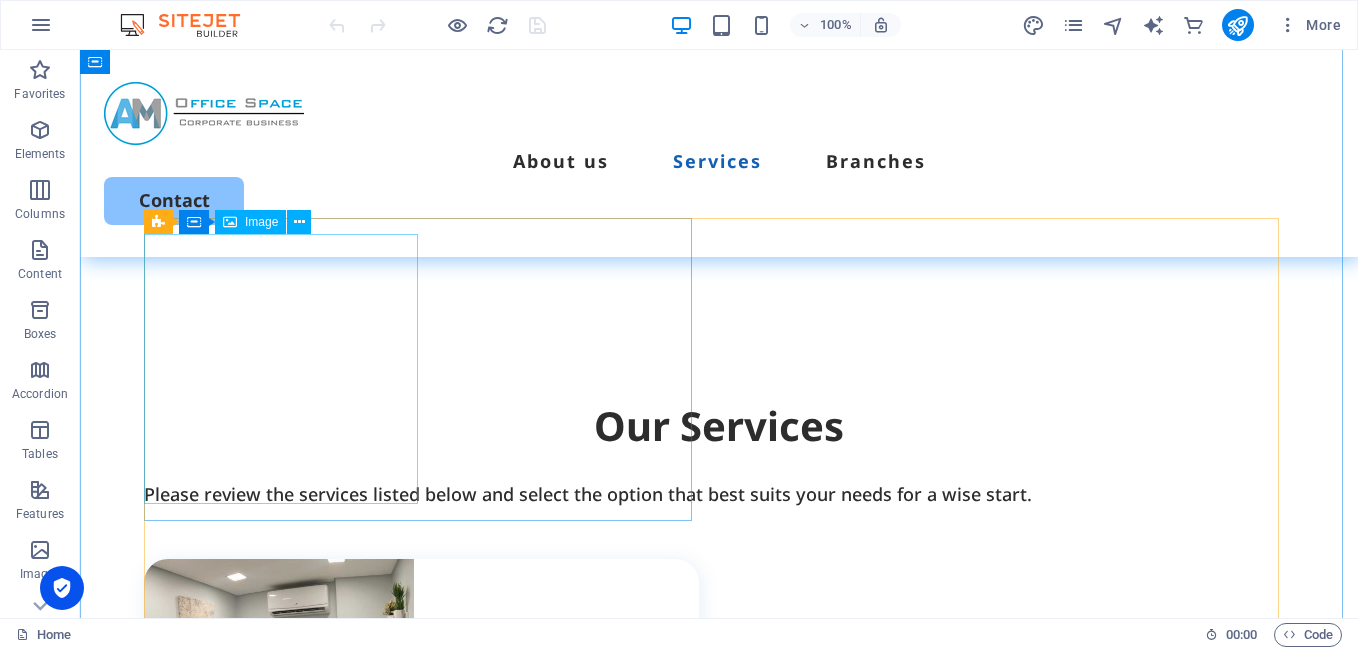 click on "Image" at bounding box center (261, 222) 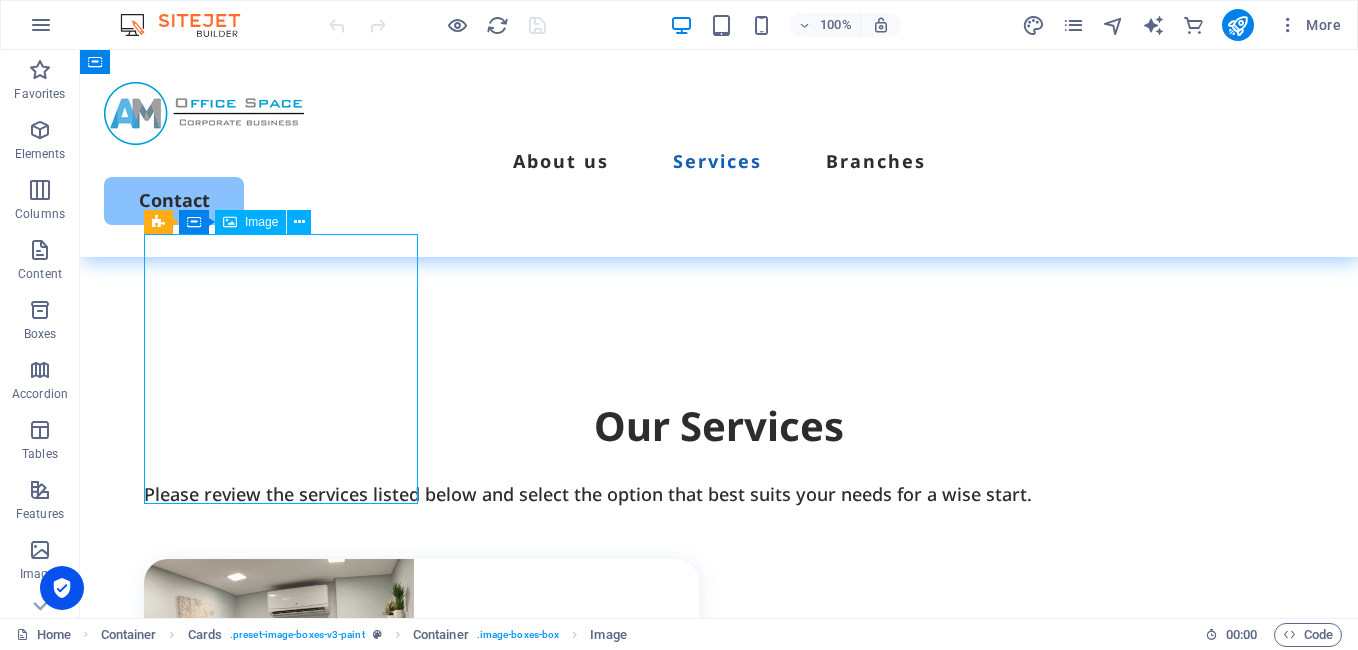 click on "Image" at bounding box center [250, 222] 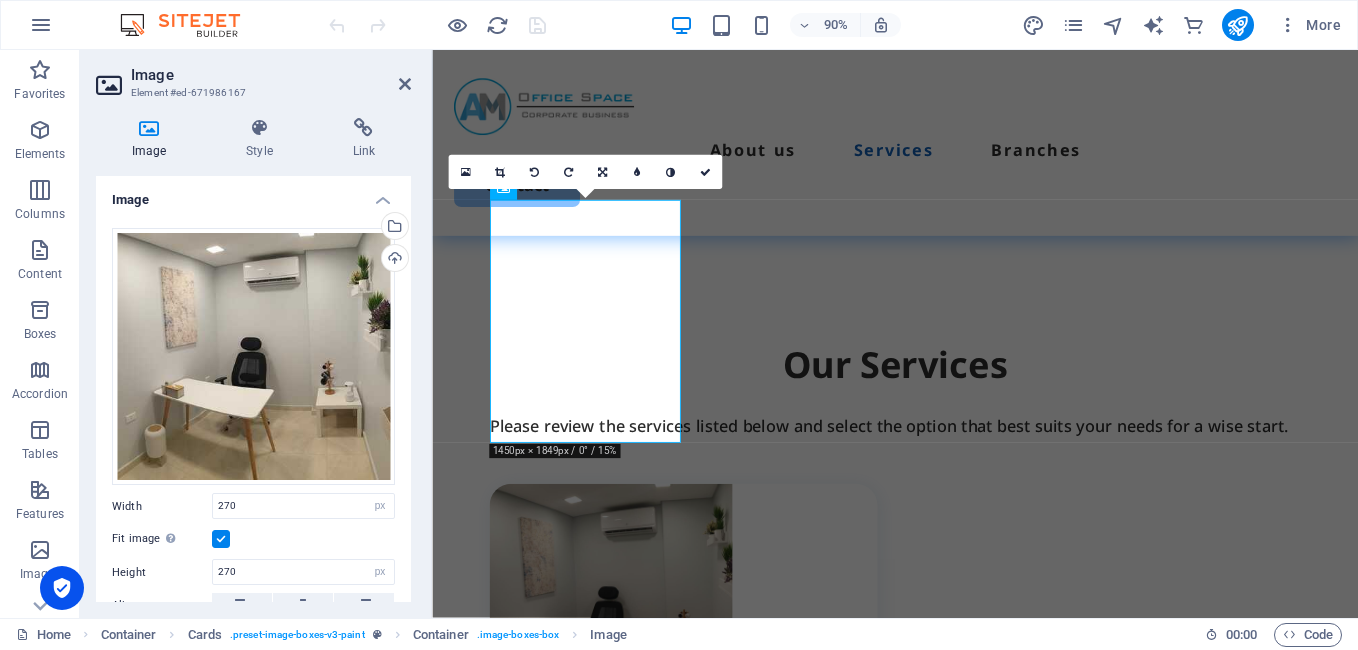 scroll, scrollTop: 1833, scrollLeft: 0, axis: vertical 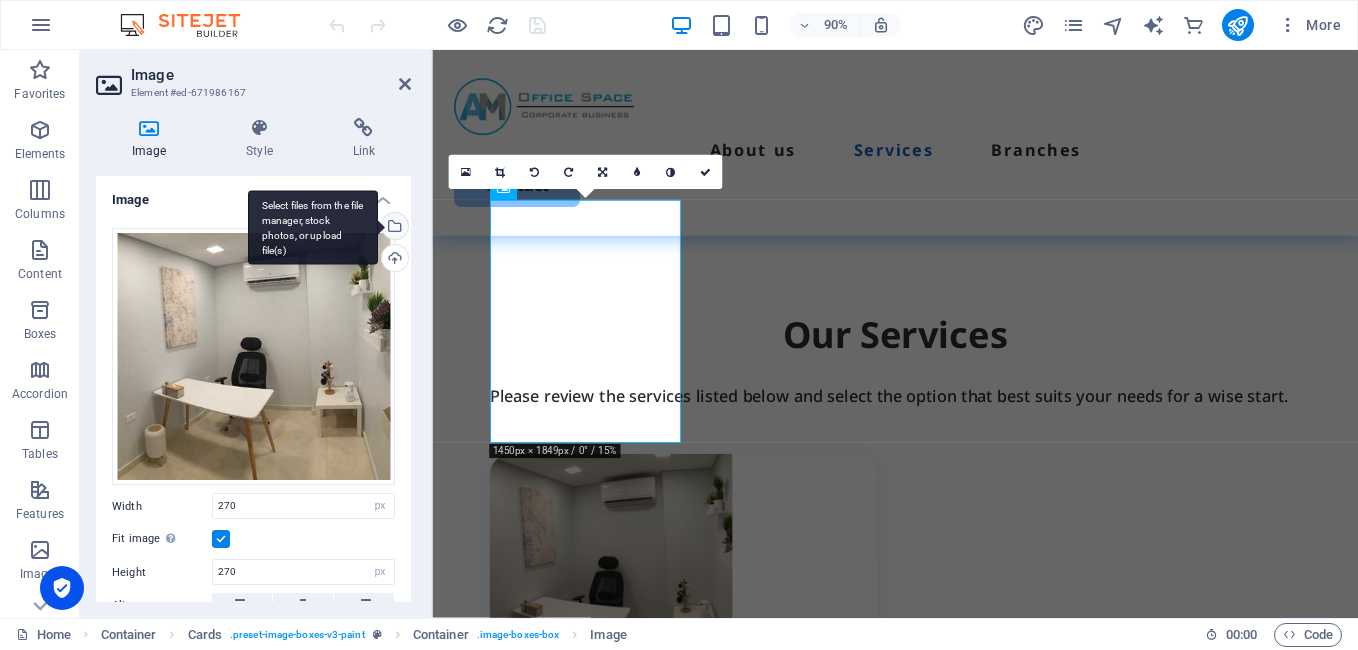 click on "Select files from the file manager, stock photos, or upload file(s)" at bounding box center (393, 228) 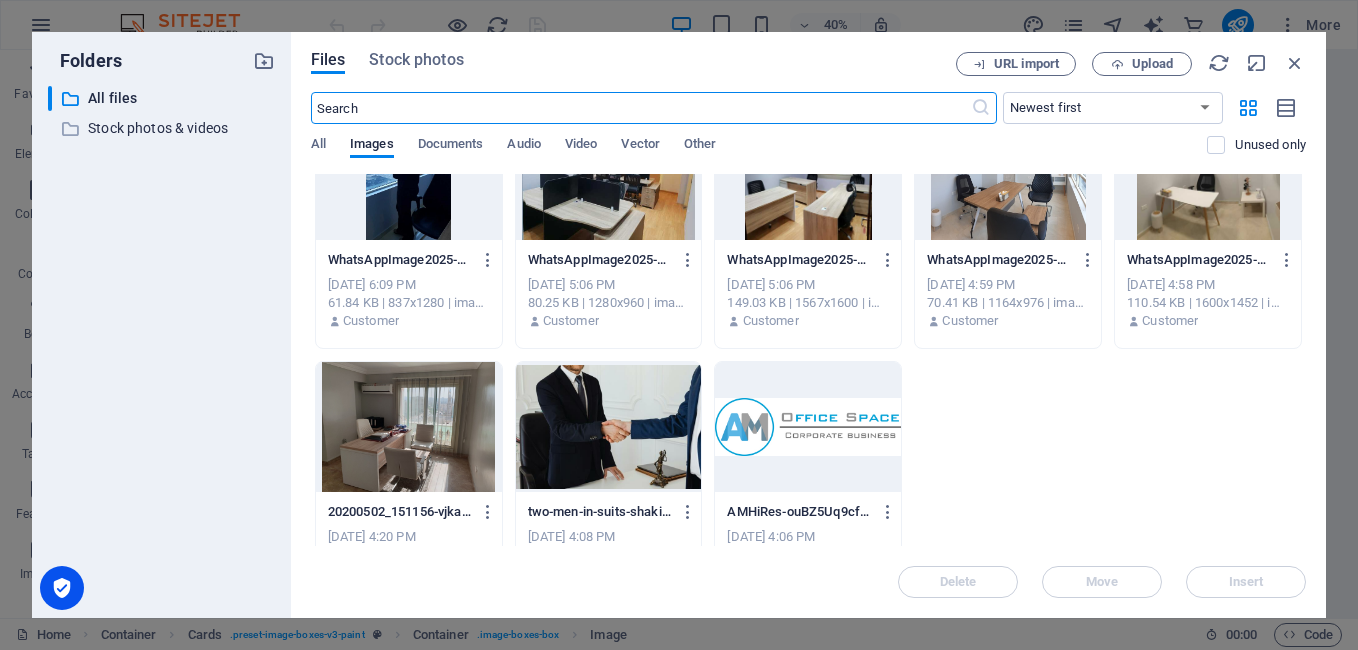 scroll, scrollTop: 0, scrollLeft: 0, axis: both 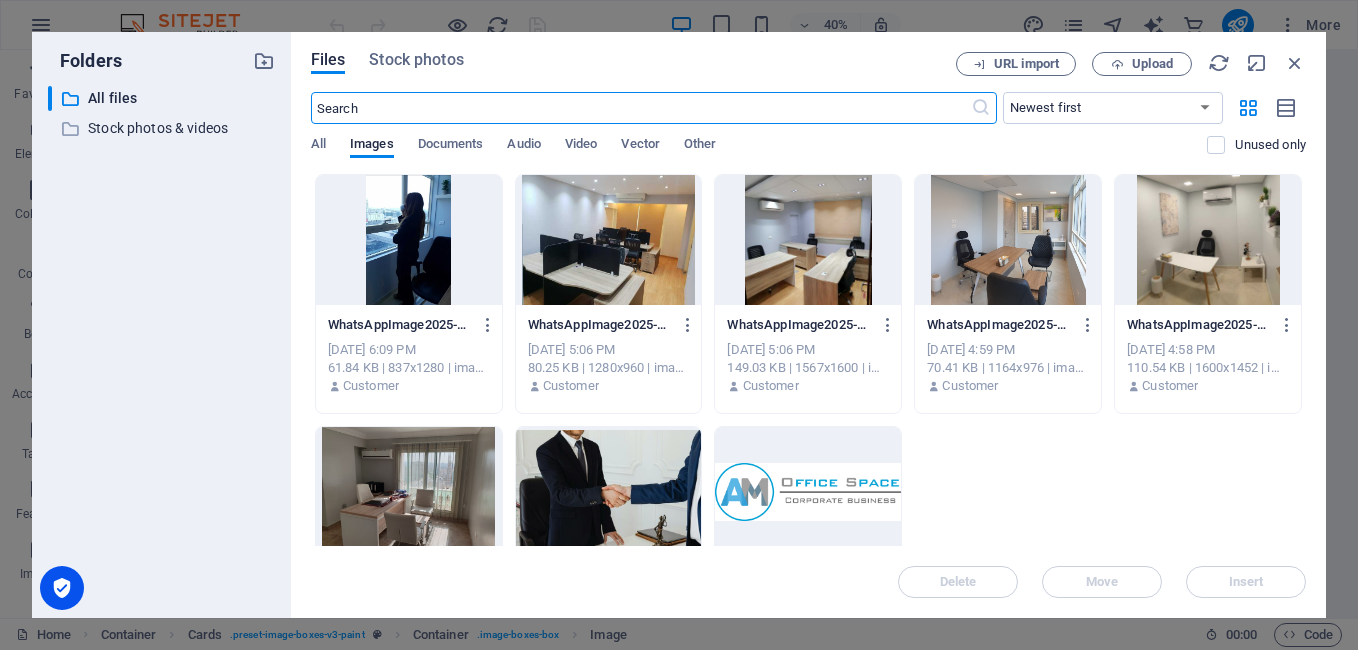 click at bounding box center (1008, 240) 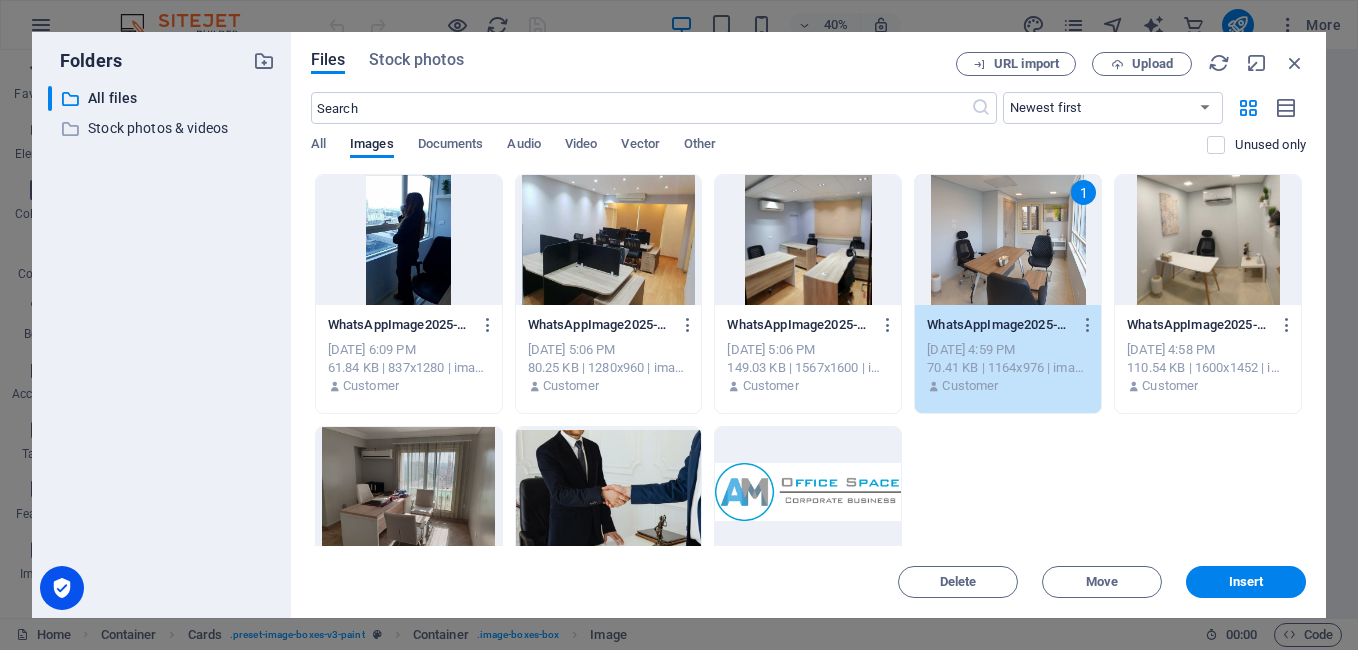 drag, startPoint x: 993, startPoint y: 256, endPoint x: 614, endPoint y: 234, distance: 379.638 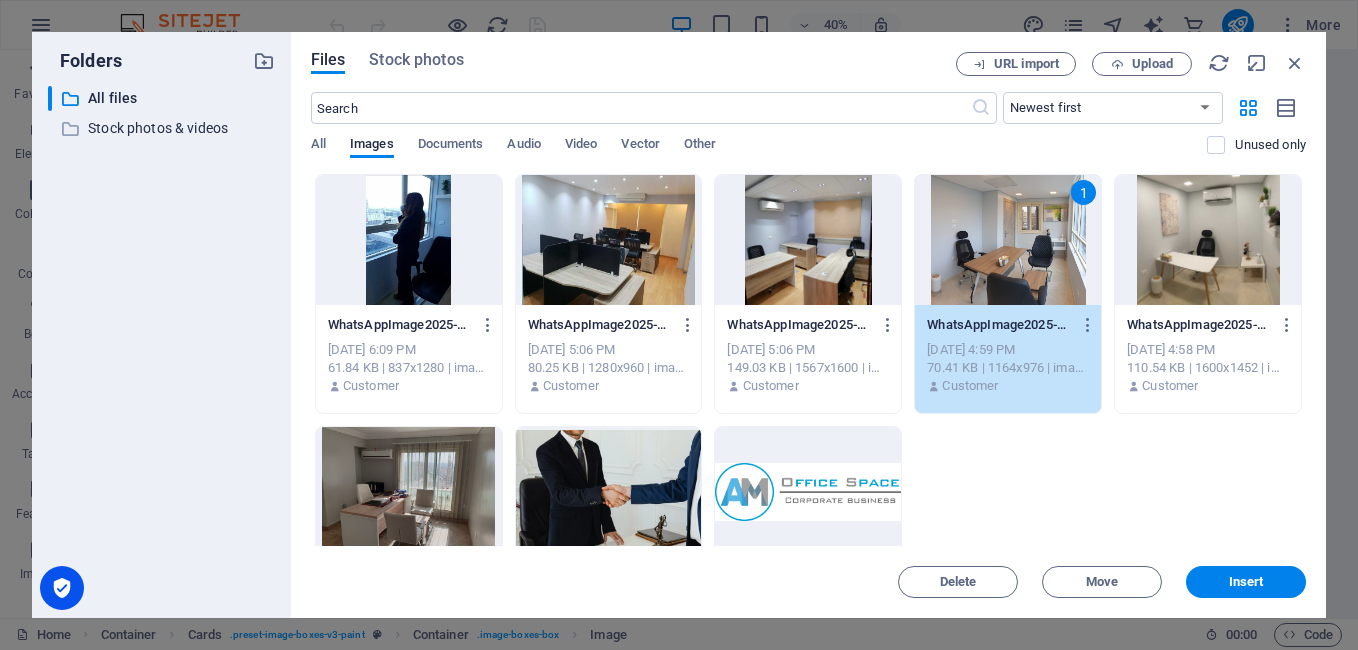 click on "1" at bounding box center (1008, 240) 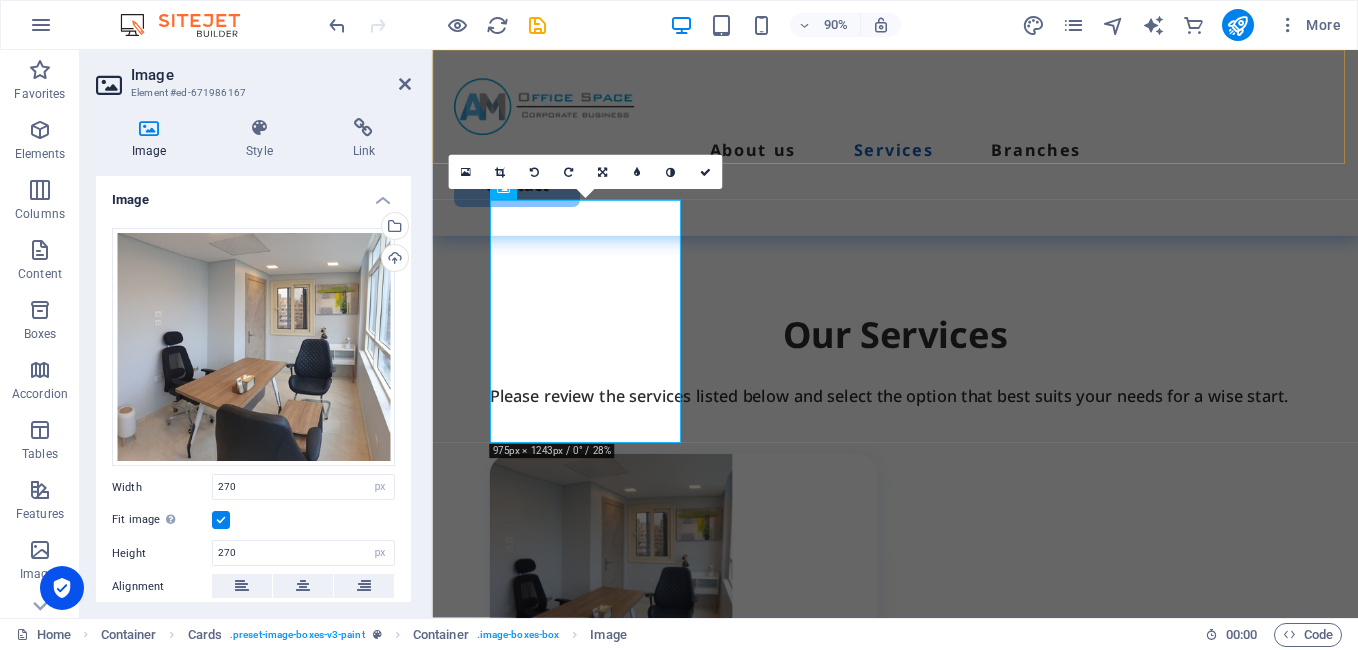 click on "About us Services Branches Contact" at bounding box center (946, 153) 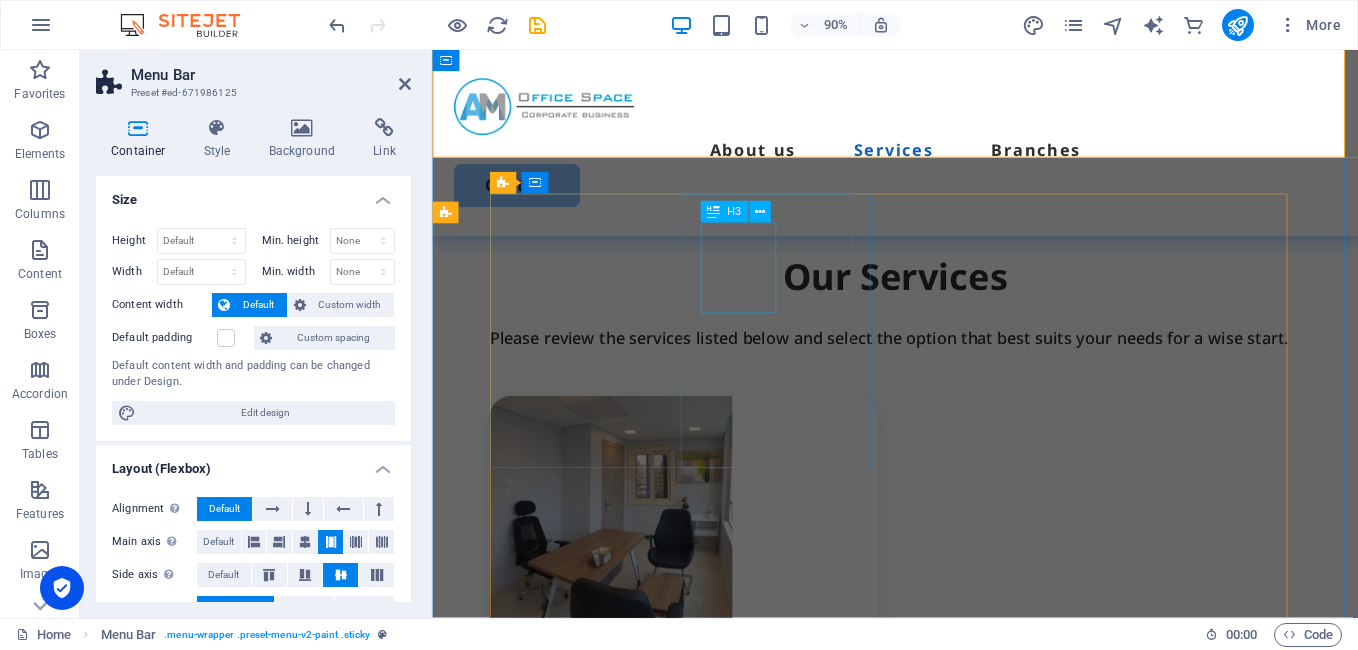 scroll, scrollTop: 1833, scrollLeft: 0, axis: vertical 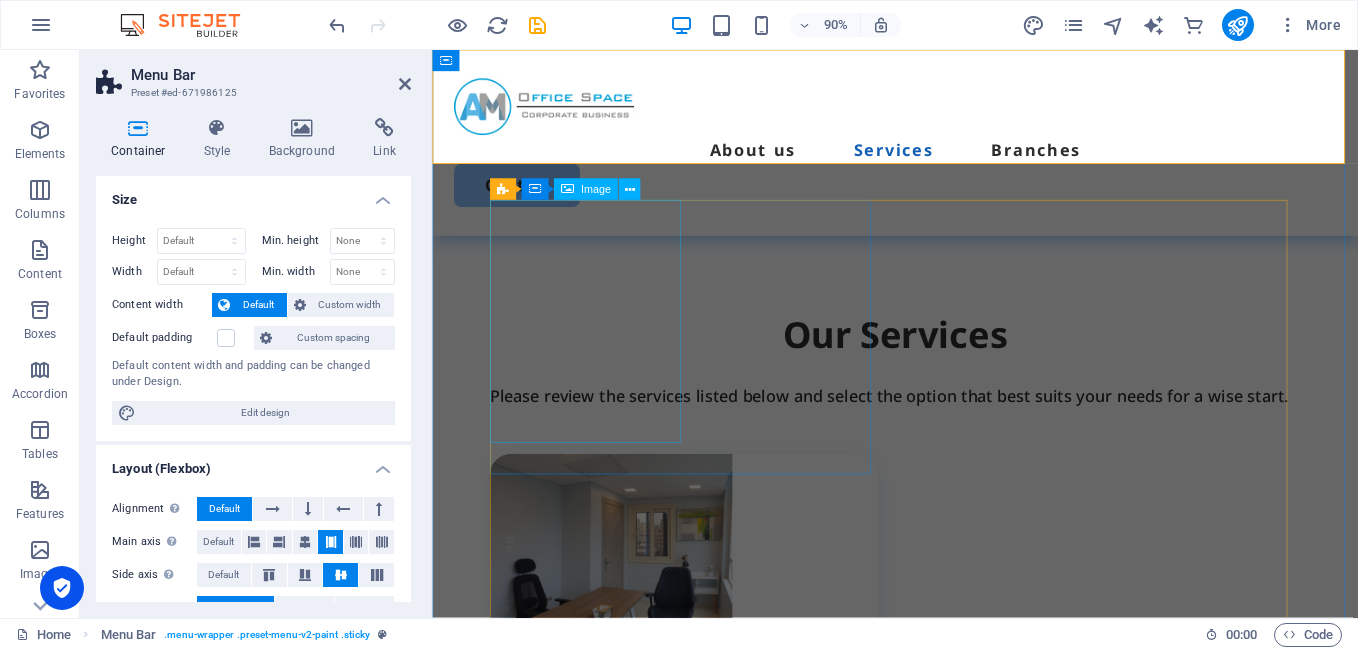 click on "Image" at bounding box center (596, 190) 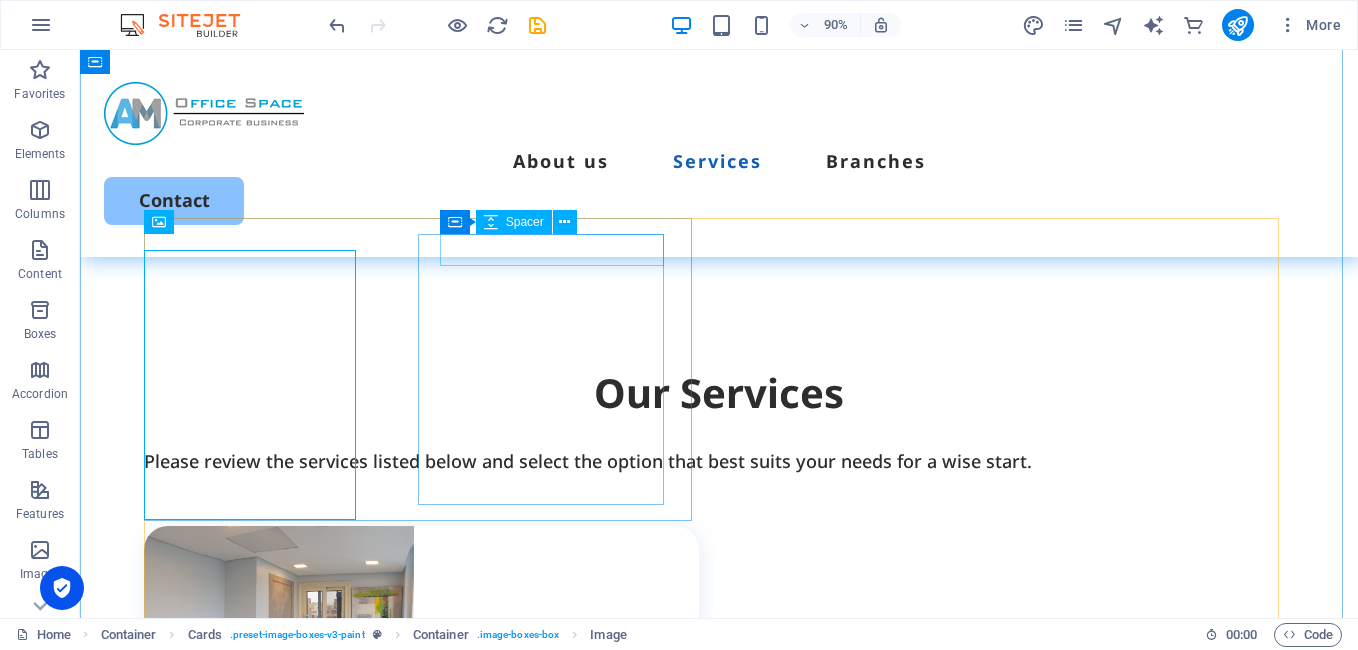 scroll, scrollTop: 1800, scrollLeft: 0, axis: vertical 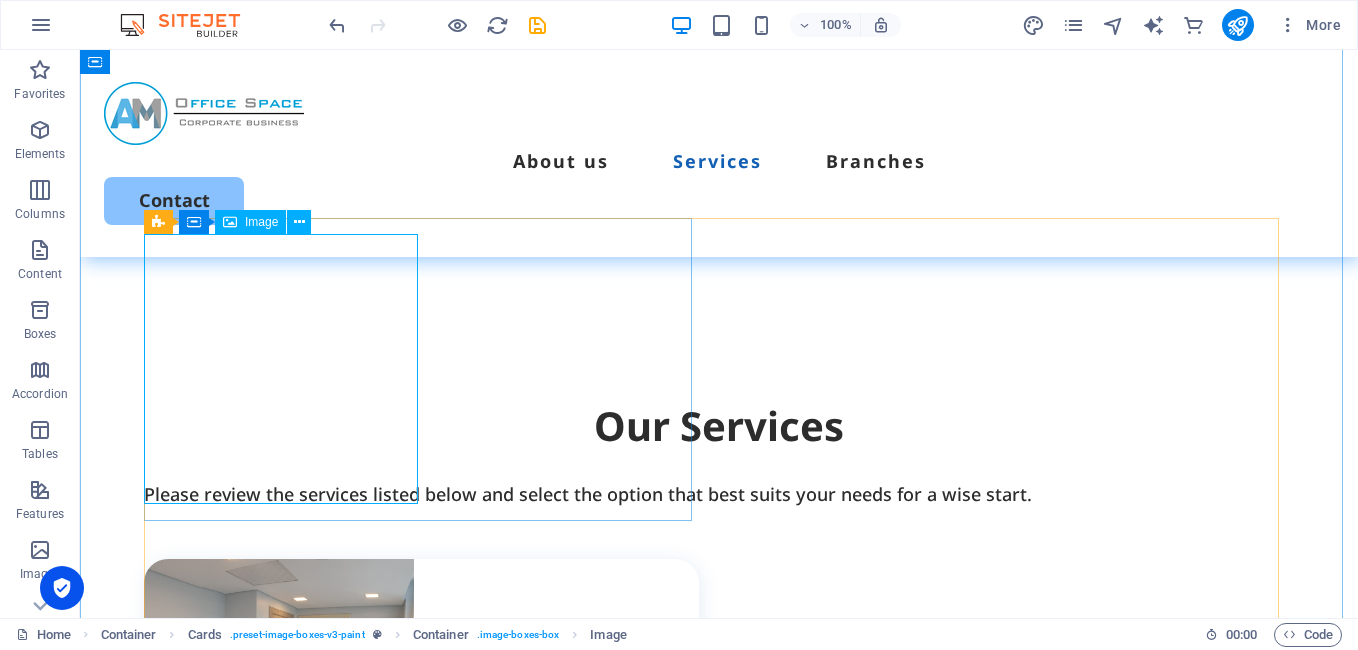 click at bounding box center [421, 694] 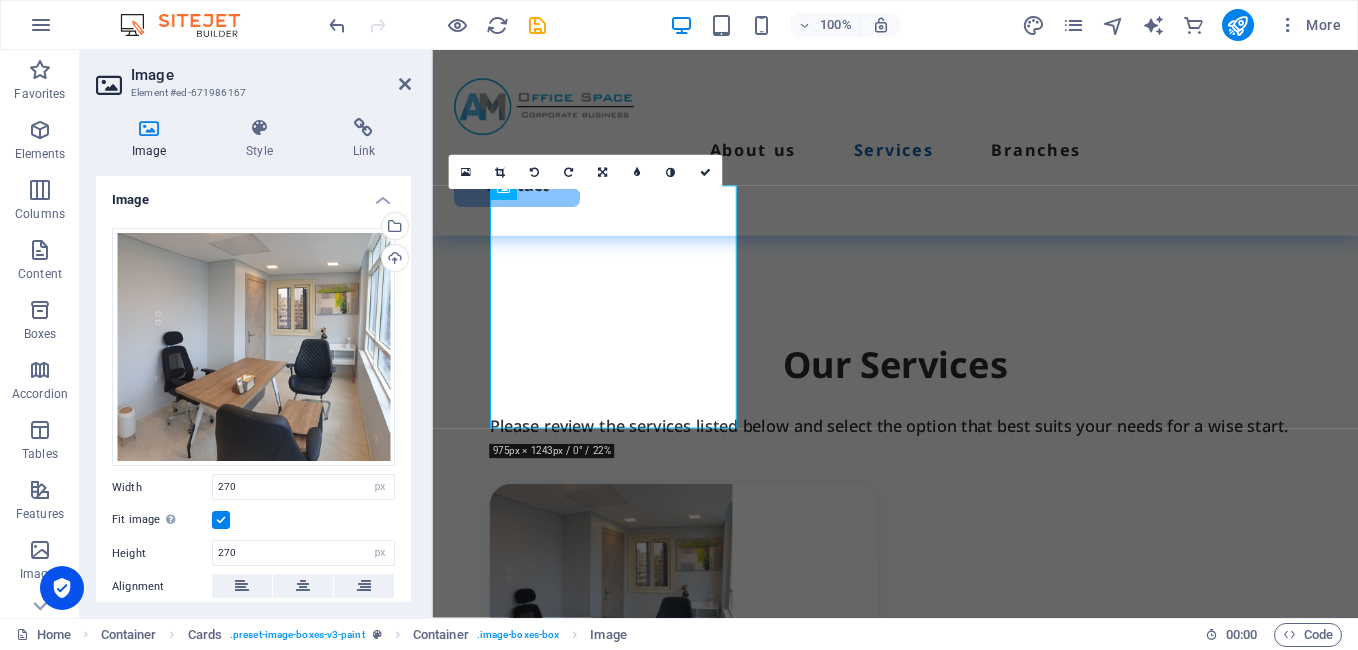 scroll, scrollTop: 1833, scrollLeft: 0, axis: vertical 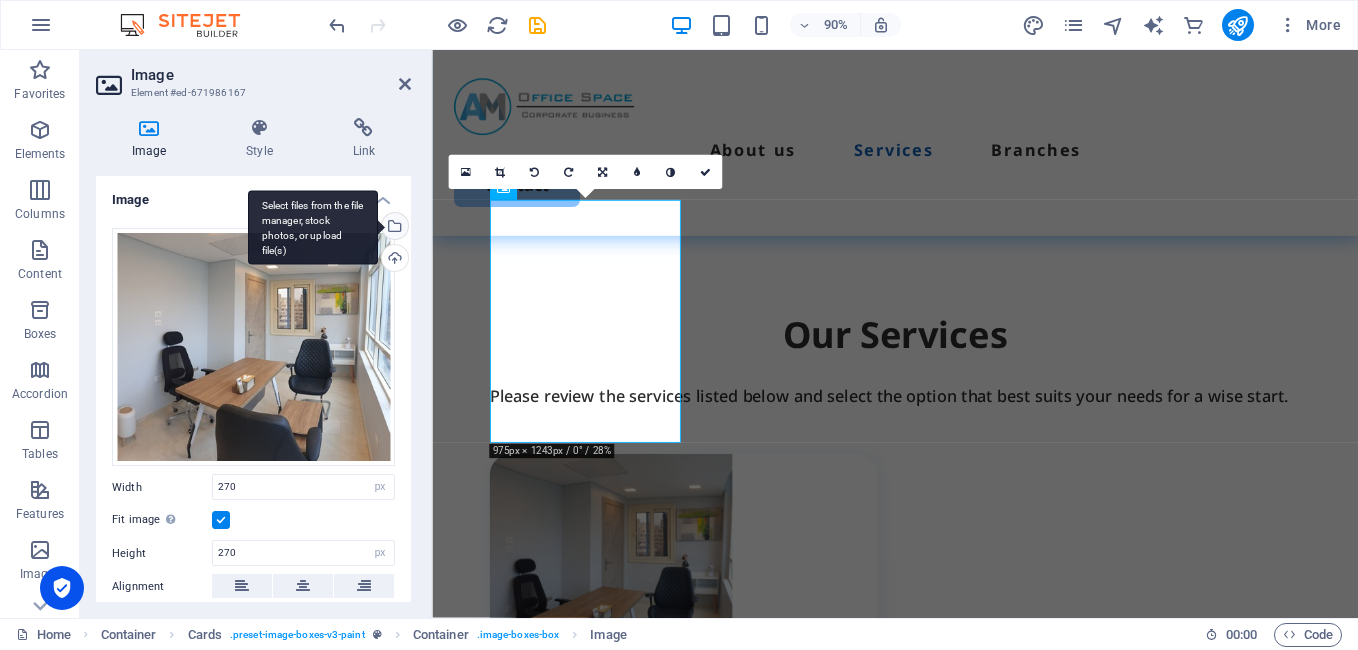 click on "Select files from the file manager, stock photos, or upload file(s)" at bounding box center [313, 227] 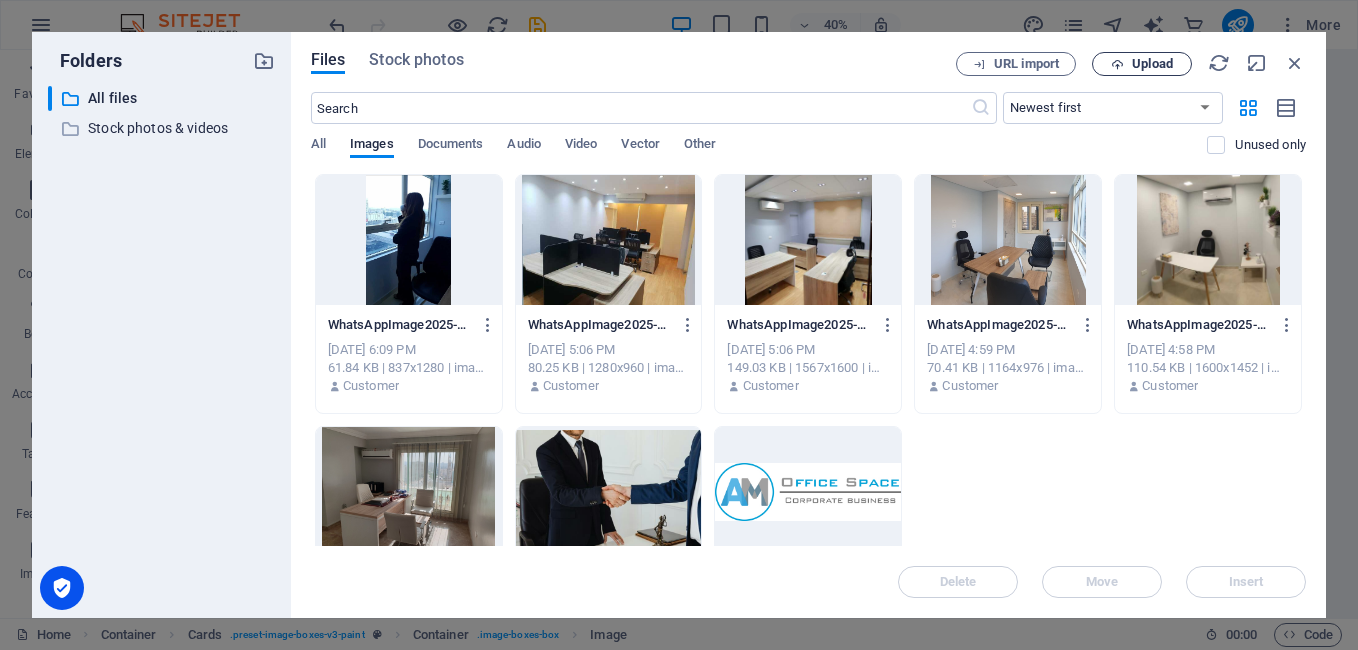 click on "Upload" at bounding box center (1152, 64) 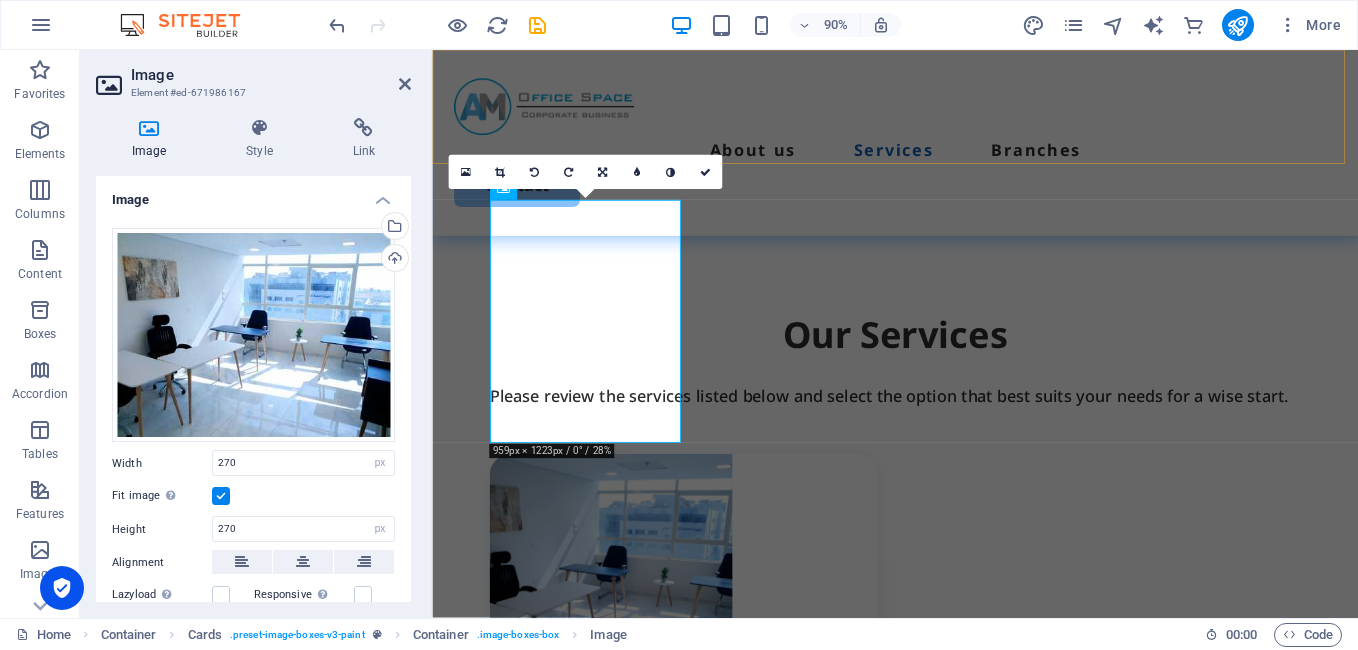 click on "About us Services Branches Contact" at bounding box center [946, 153] 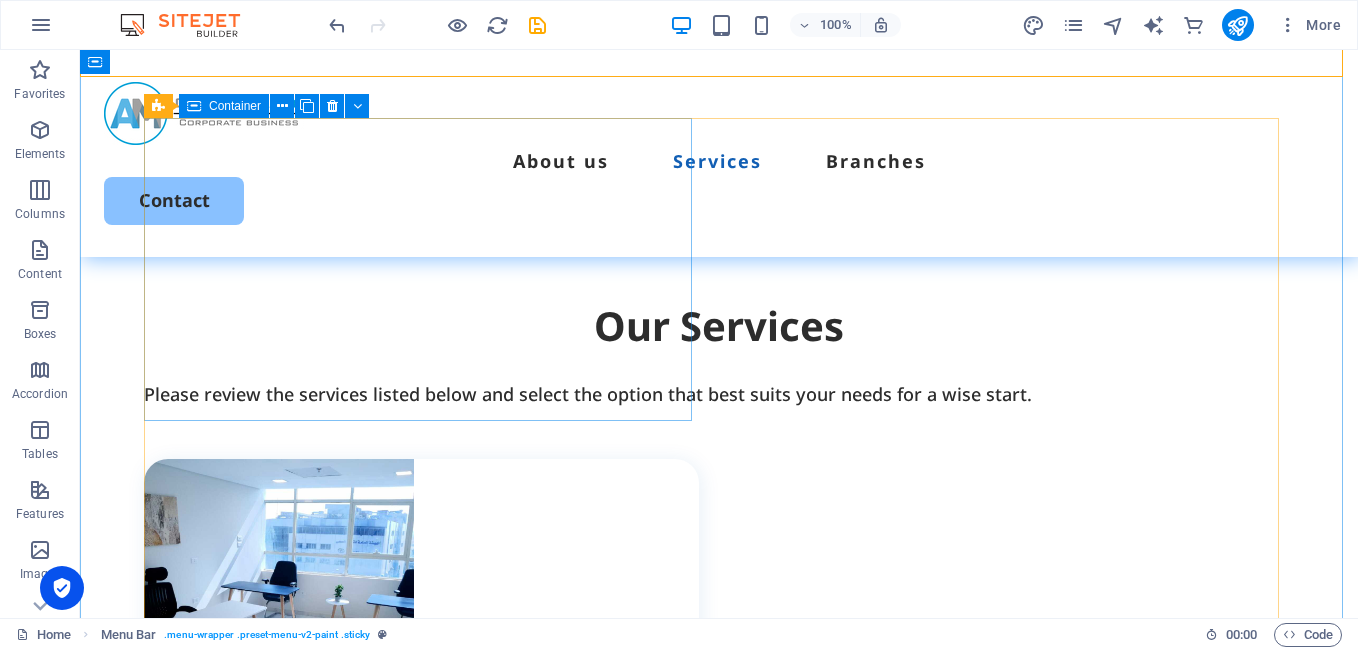 scroll, scrollTop: 1800, scrollLeft: 0, axis: vertical 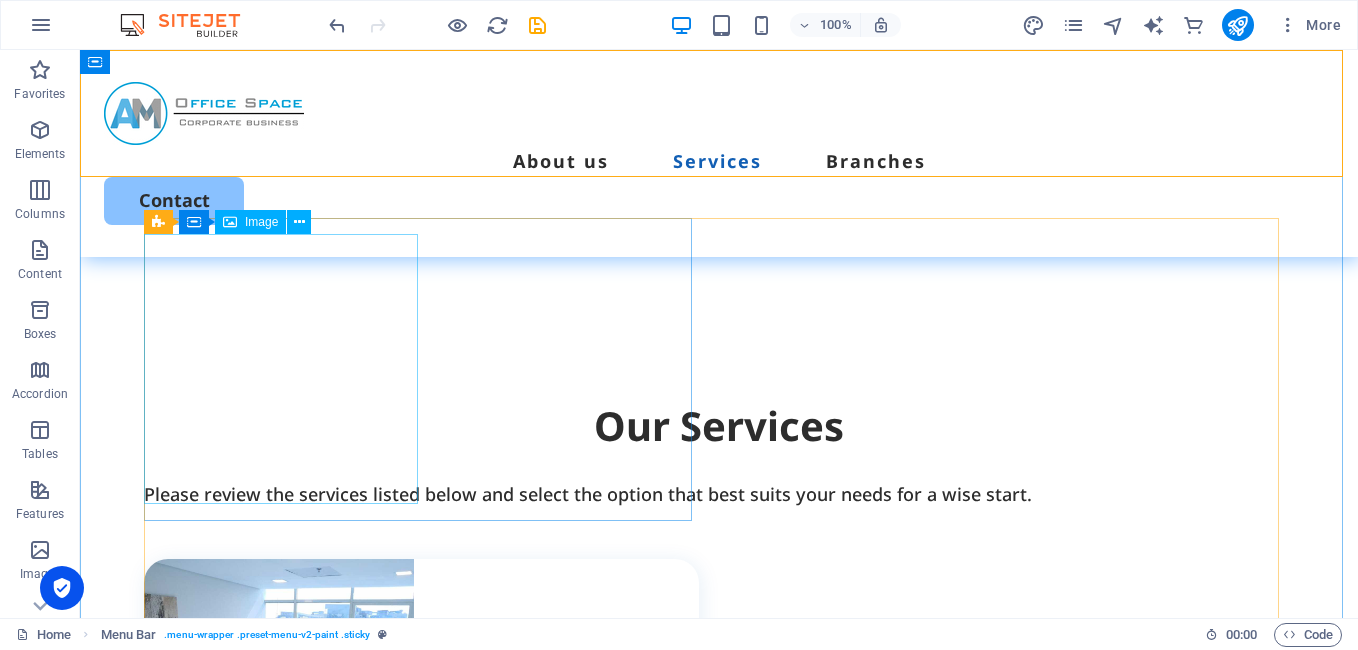 click at bounding box center (421, 694) 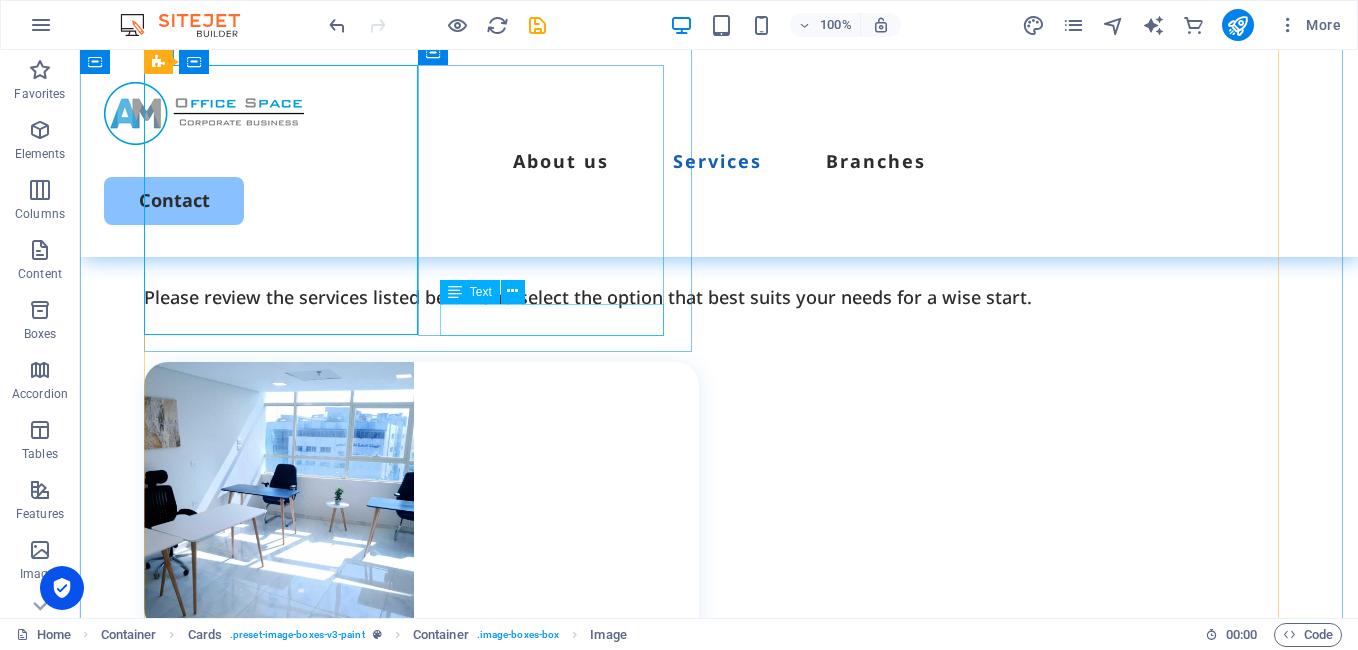scroll, scrollTop: 1800, scrollLeft: 0, axis: vertical 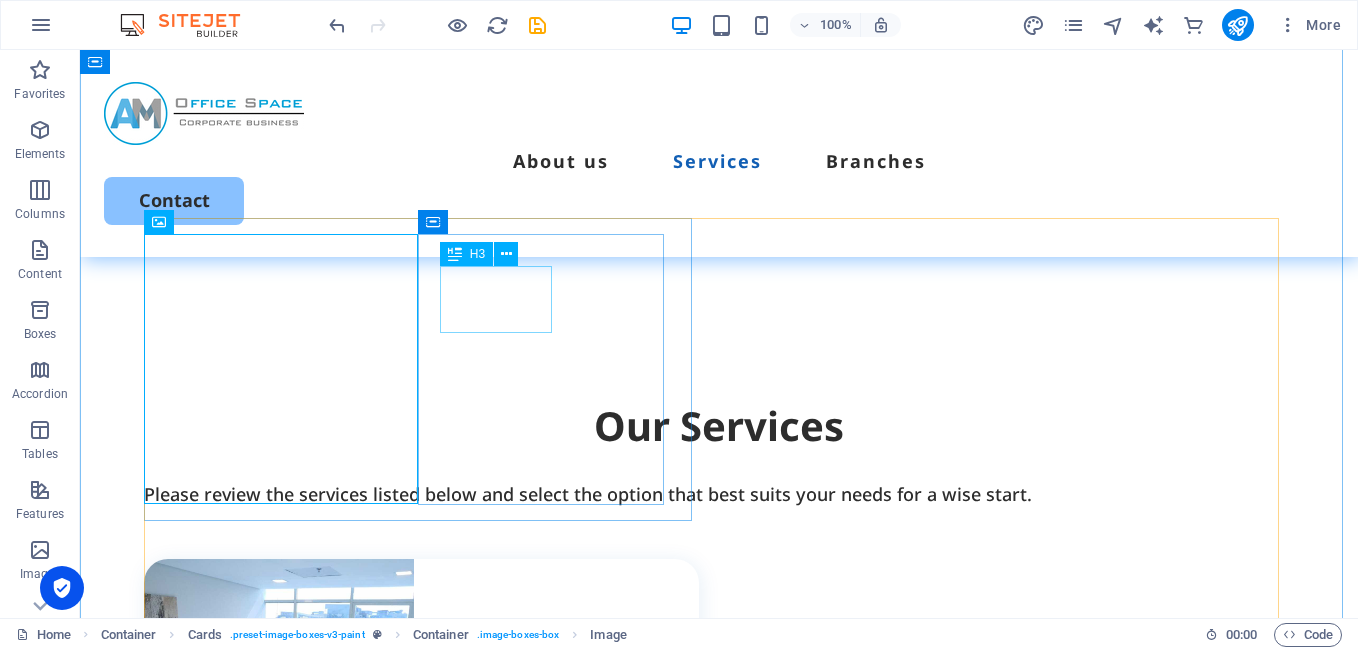 click on "Work by hours" at bounding box center [432, 878] 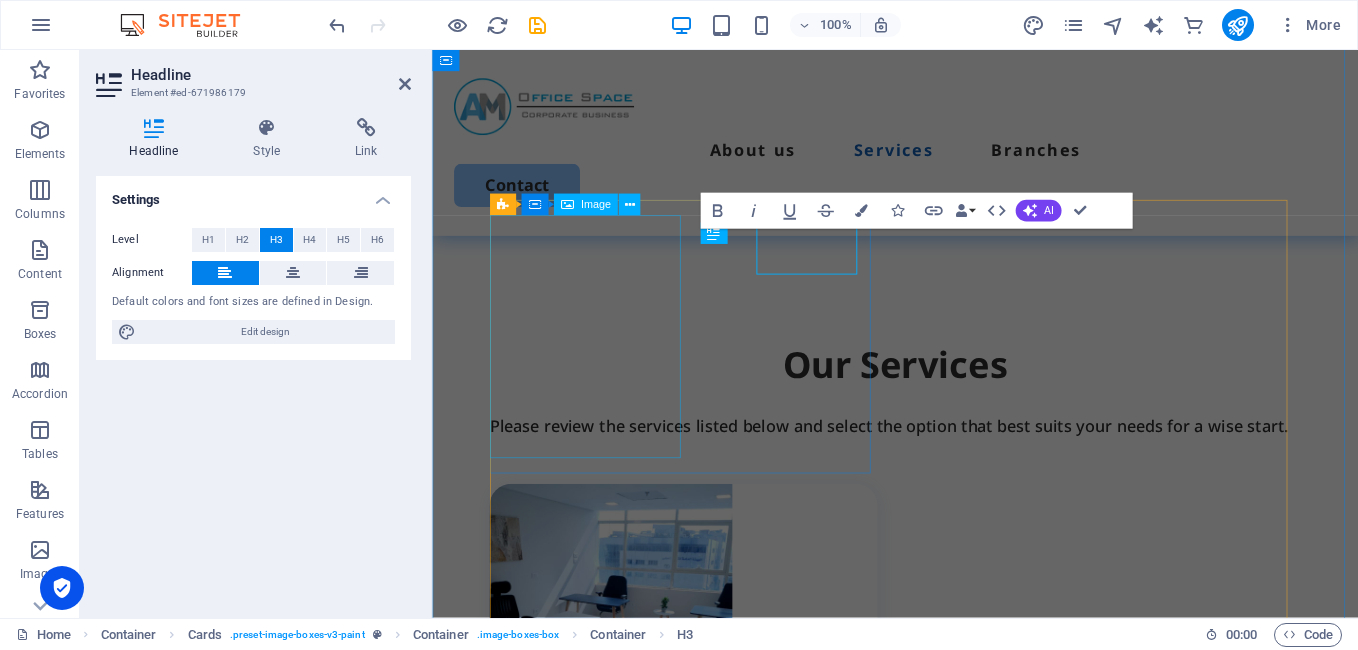scroll, scrollTop: 1833, scrollLeft: 0, axis: vertical 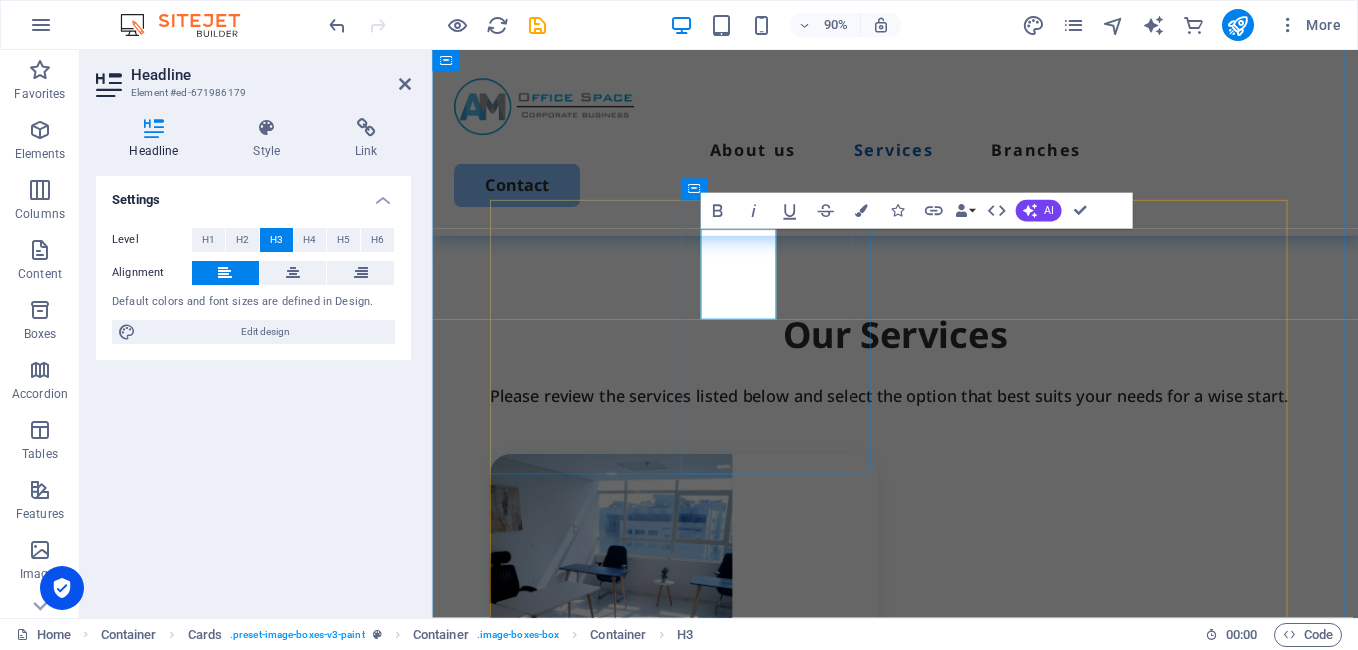 type 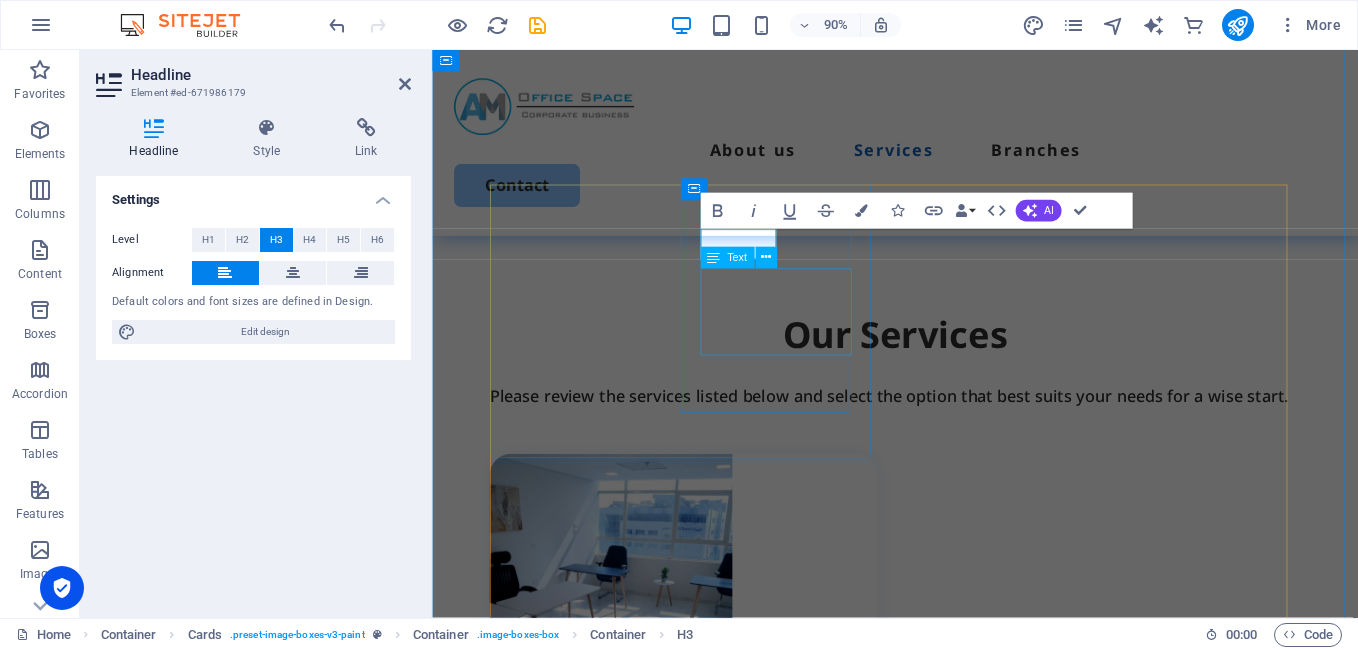 scroll, scrollTop: 1850, scrollLeft: 0, axis: vertical 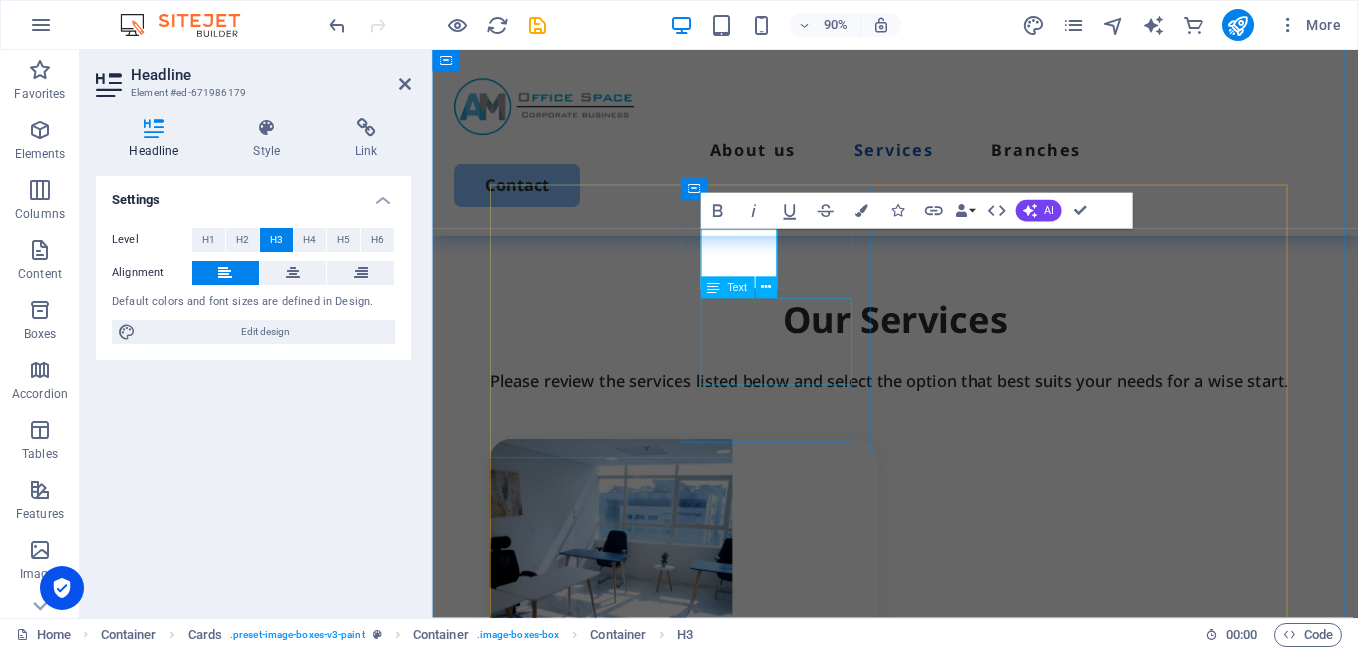 click on "Purchase an [DEMOGRAPHIC_DATA] package and work from the office." at bounding box center (722, 859) 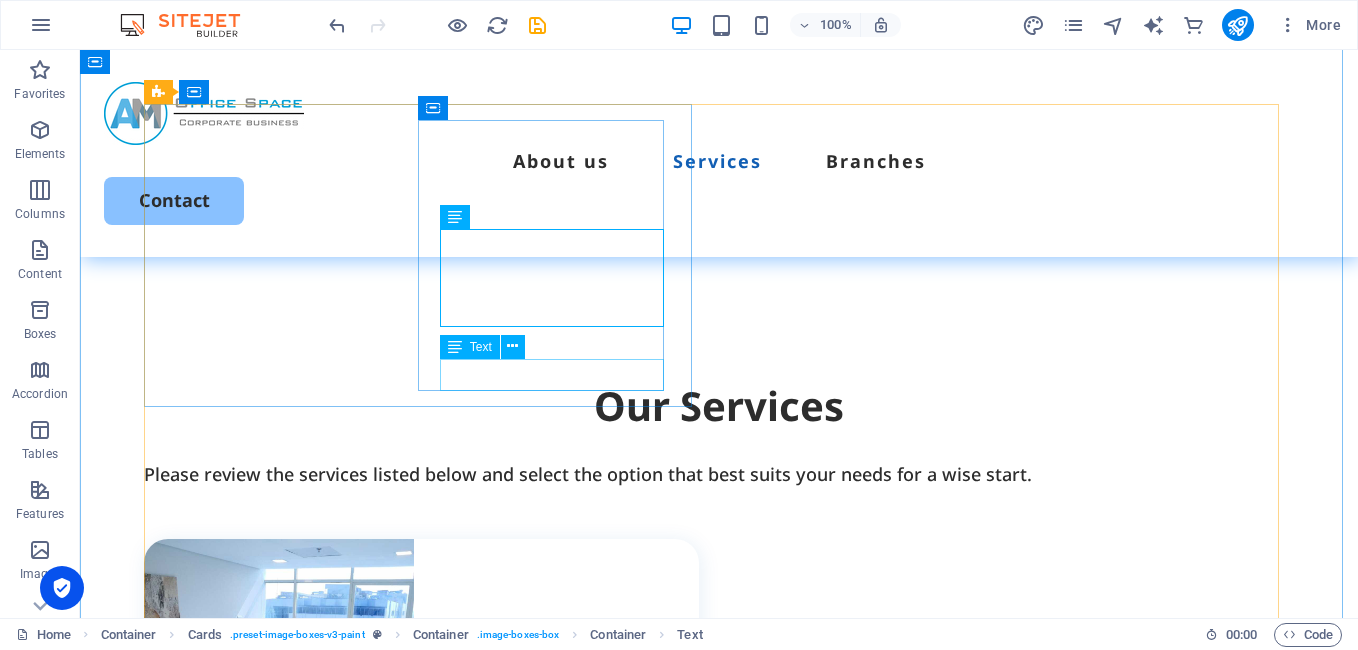 scroll, scrollTop: 1817, scrollLeft: 0, axis: vertical 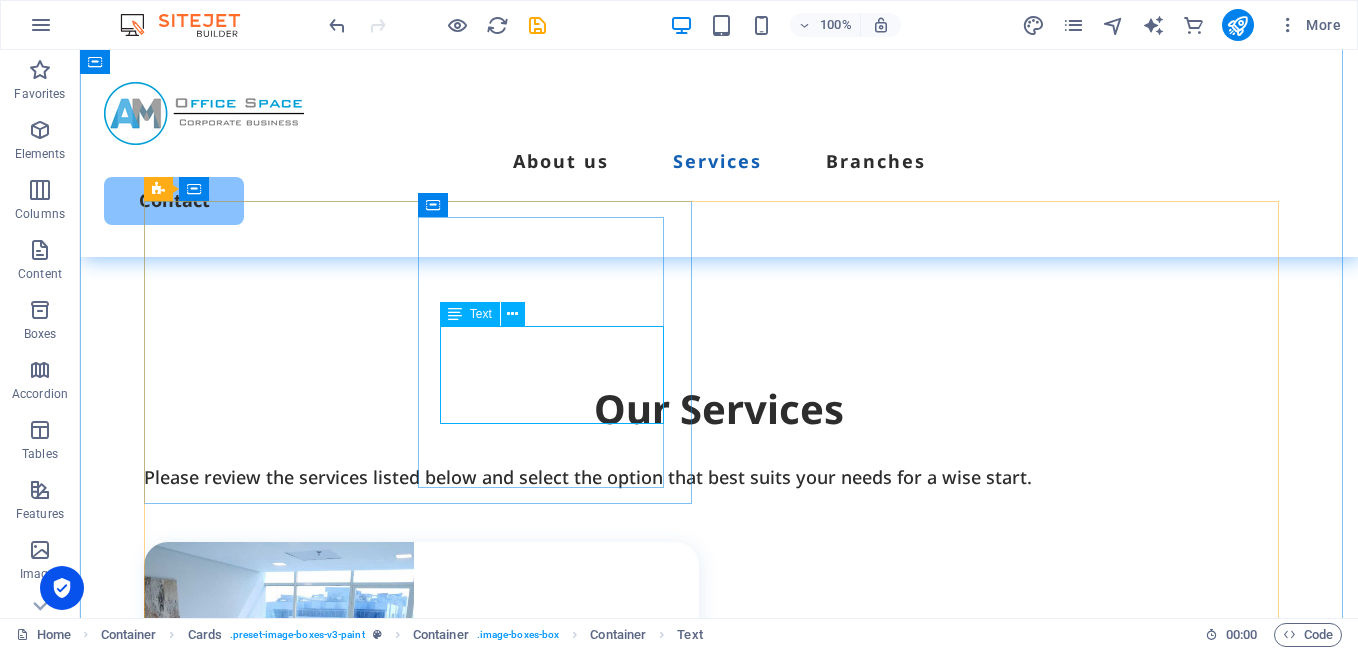 click on "Purchase an [DEMOGRAPHIC_DATA] package and work from the office." at bounding box center (432, 919) 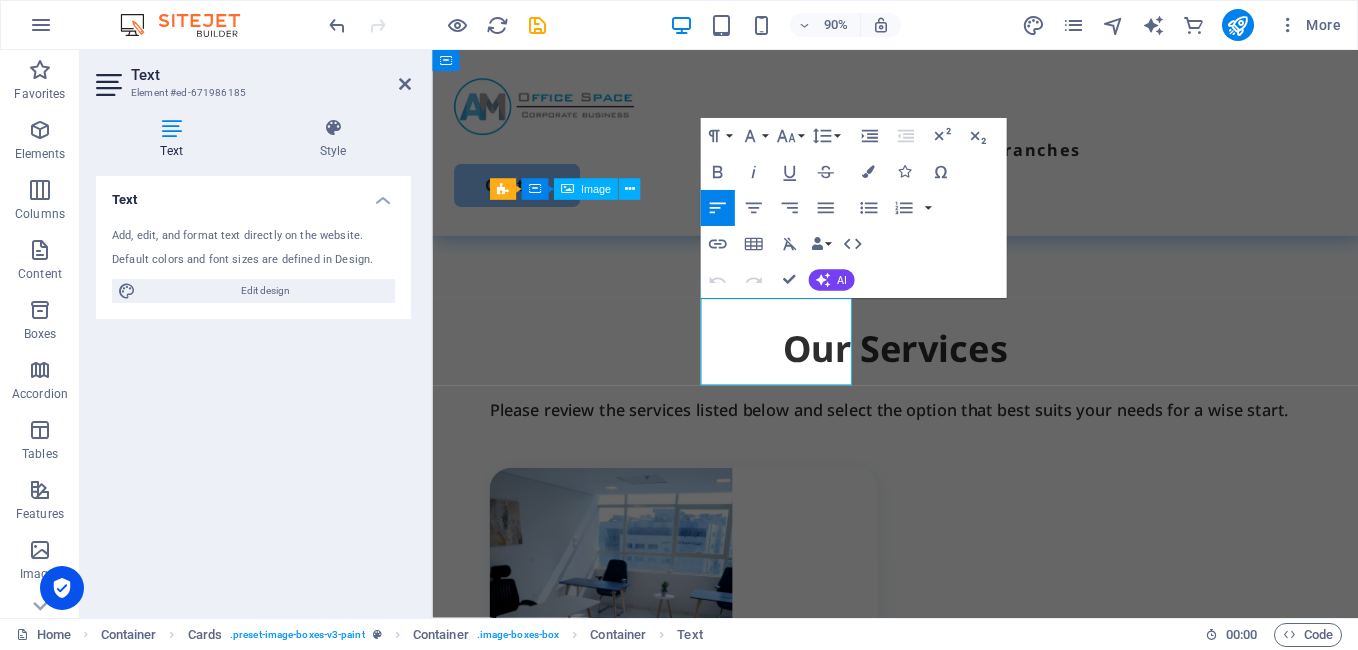 scroll, scrollTop: 1850, scrollLeft: 0, axis: vertical 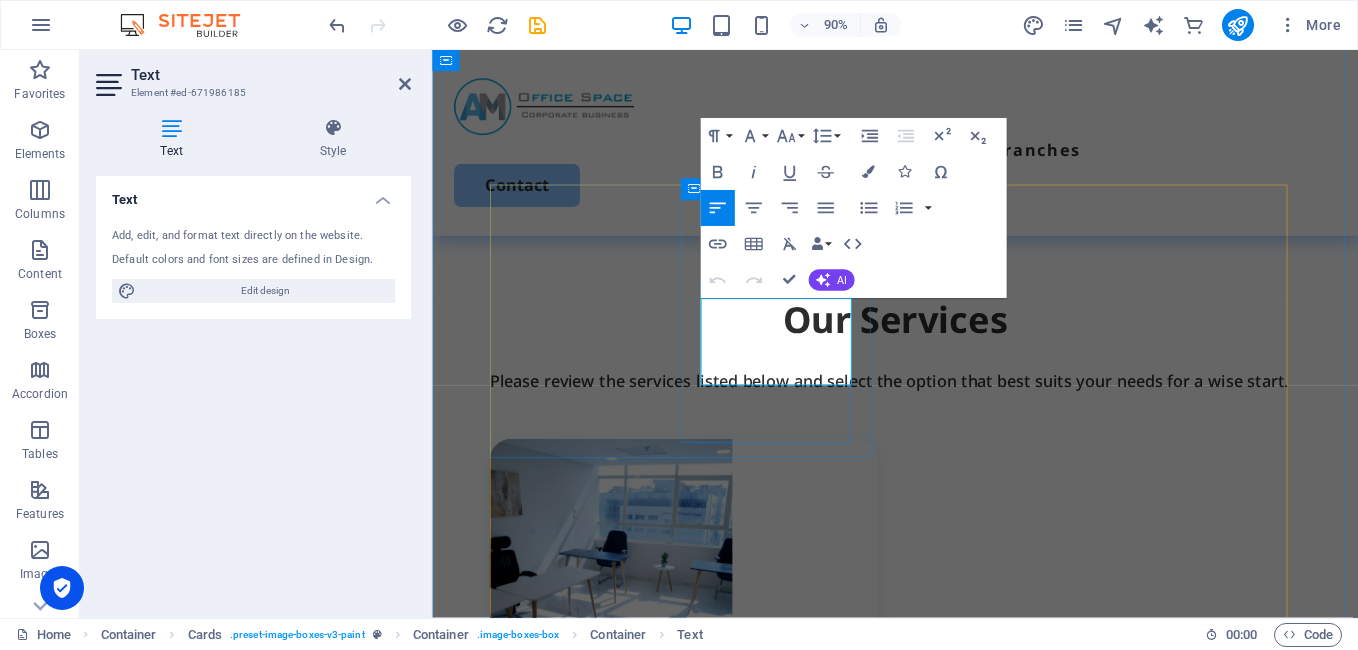 drag, startPoint x: 863, startPoint y: 408, endPoint x: 725, endPoint y: 348, distance: 150.47923 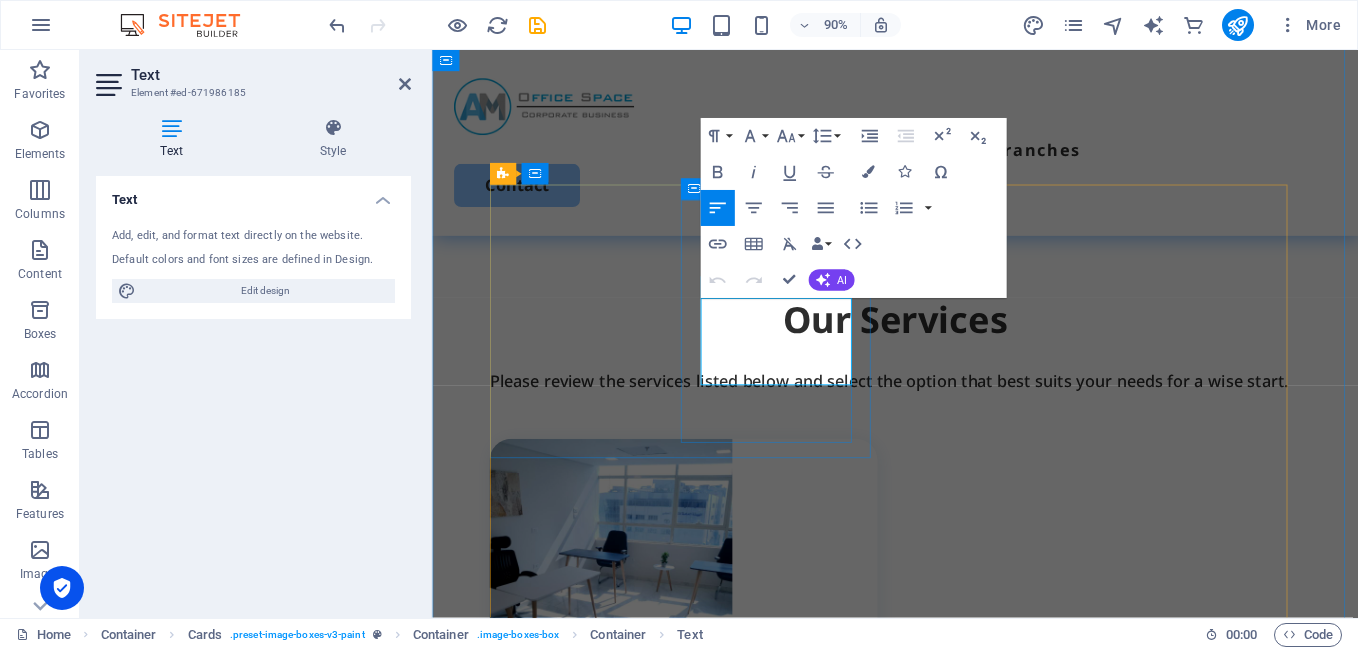 type 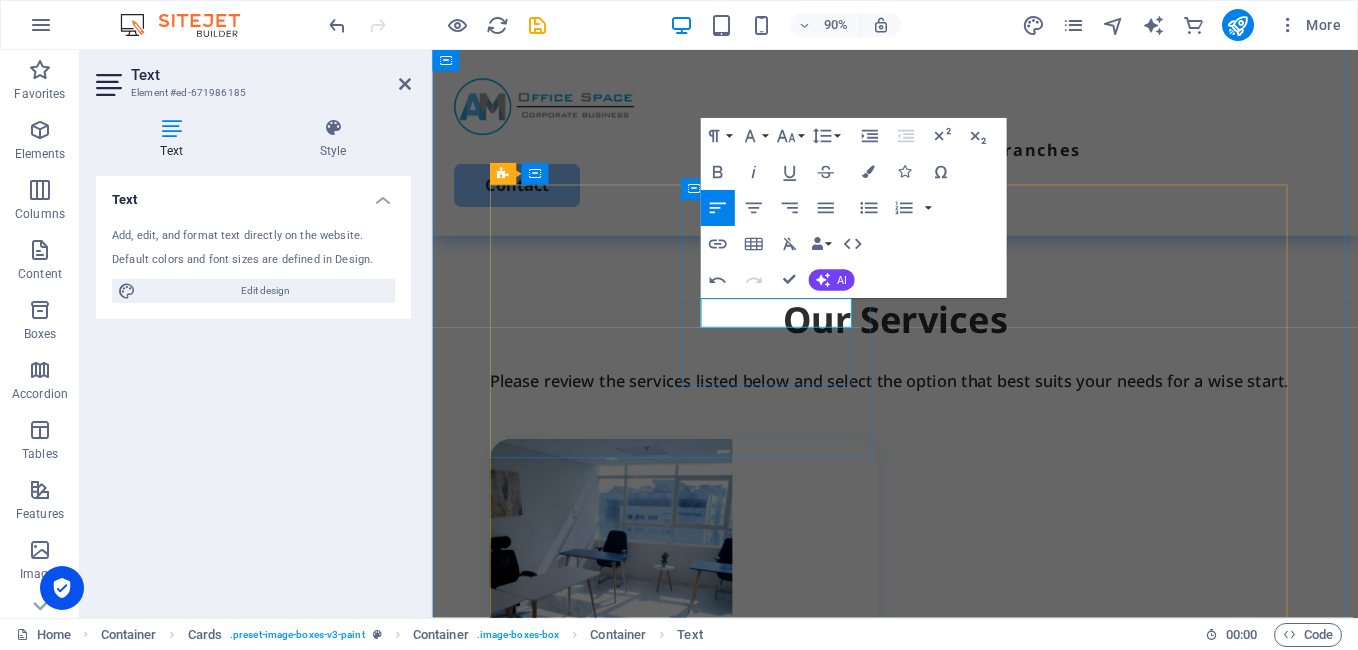 click on "​" at bounding box center (722, 843) 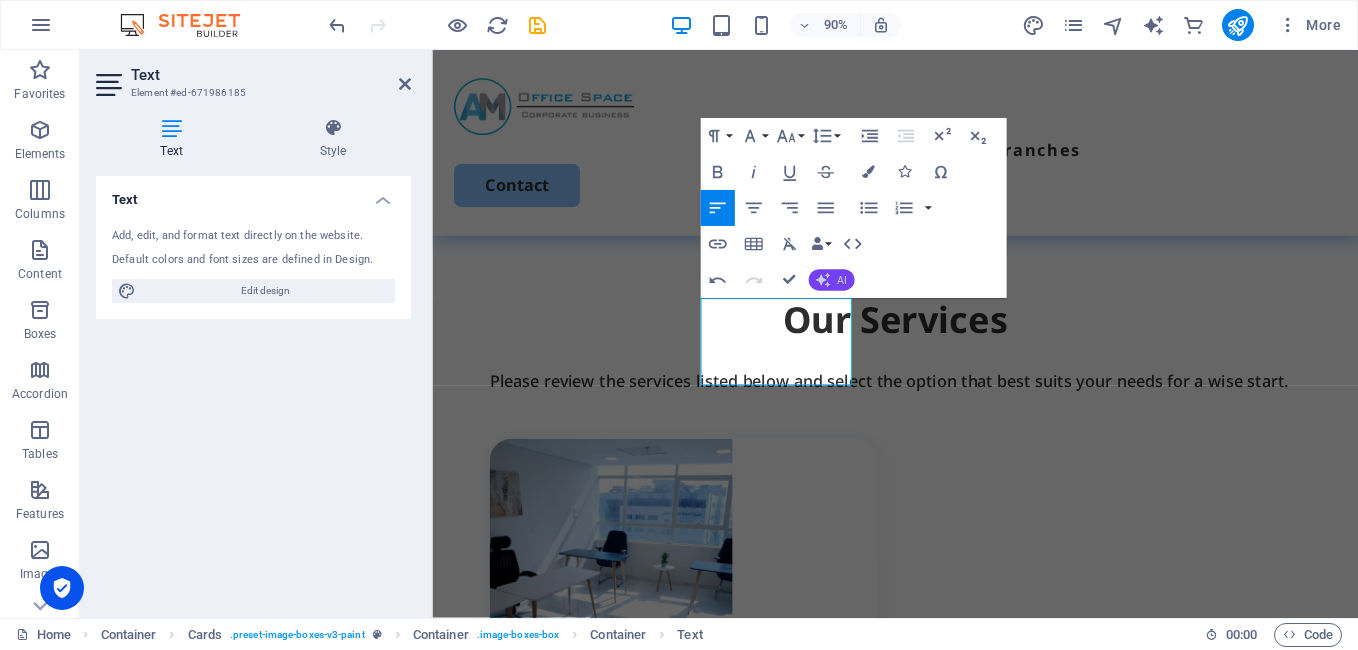 click on "AI" at bounding box center (831, 280) 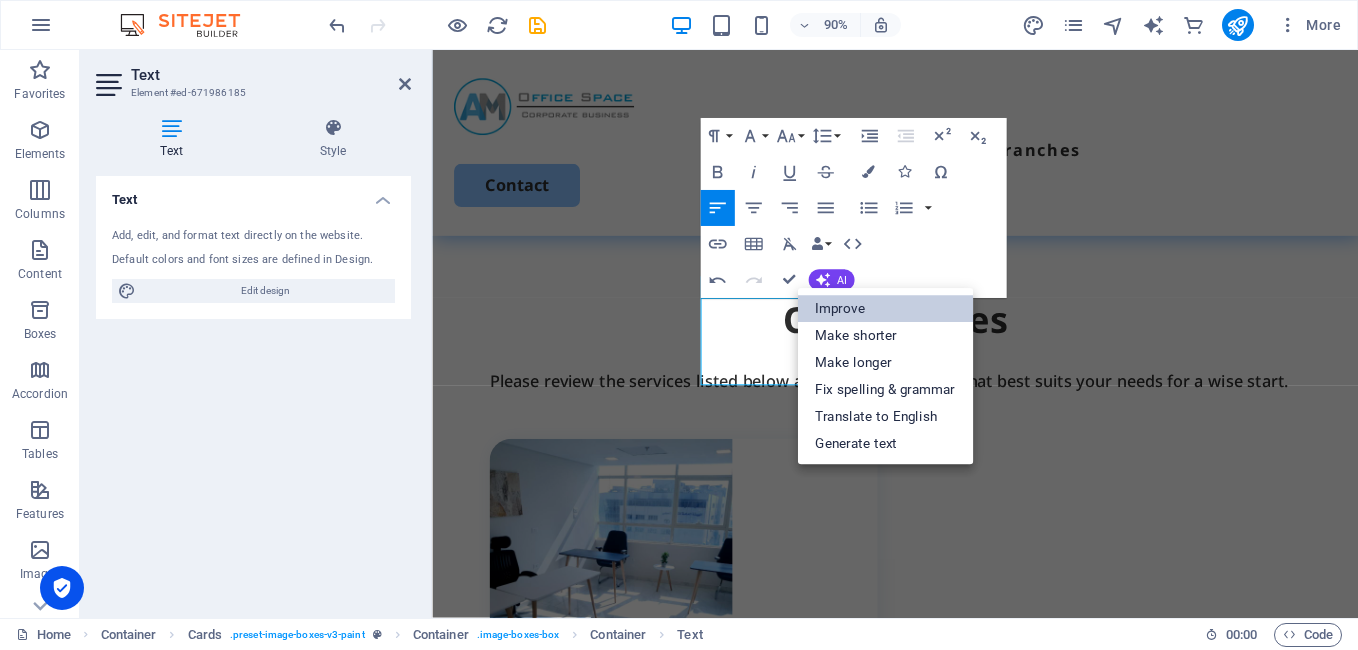 click on "Improve" at bounding box center [885, 309] 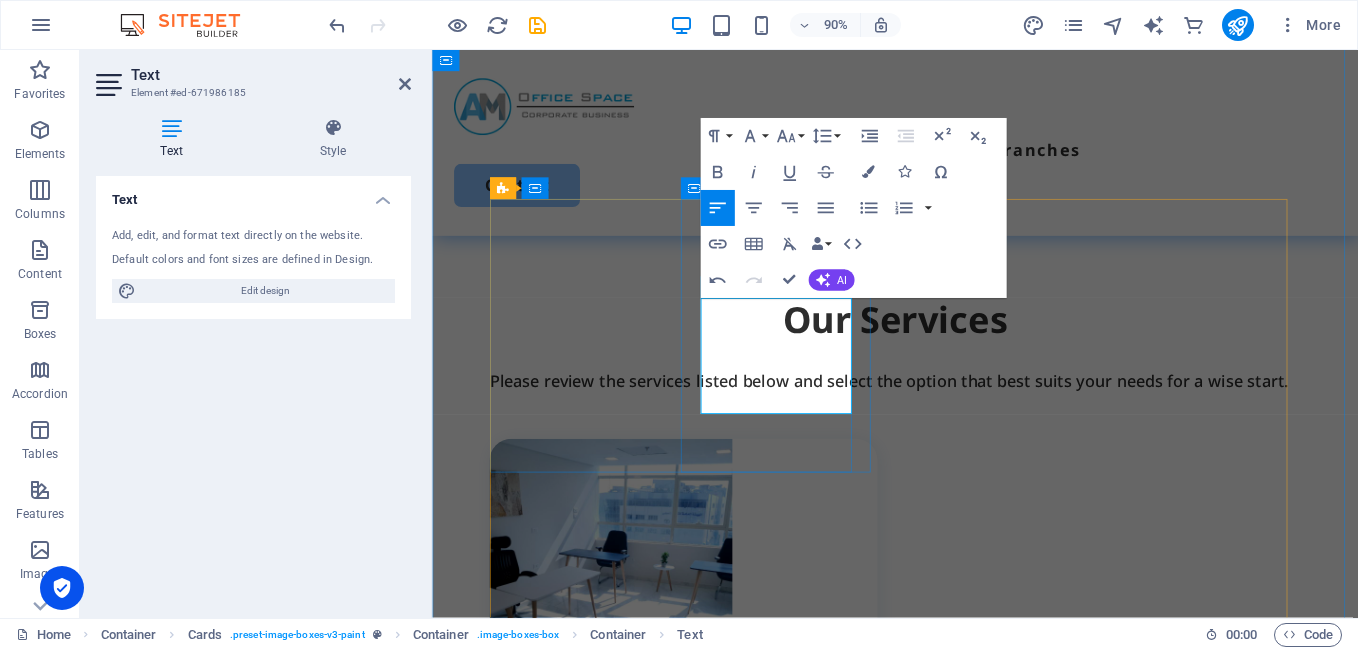 scroll, scrollTop: 1834, scrollLeft: 0, axis: vertical 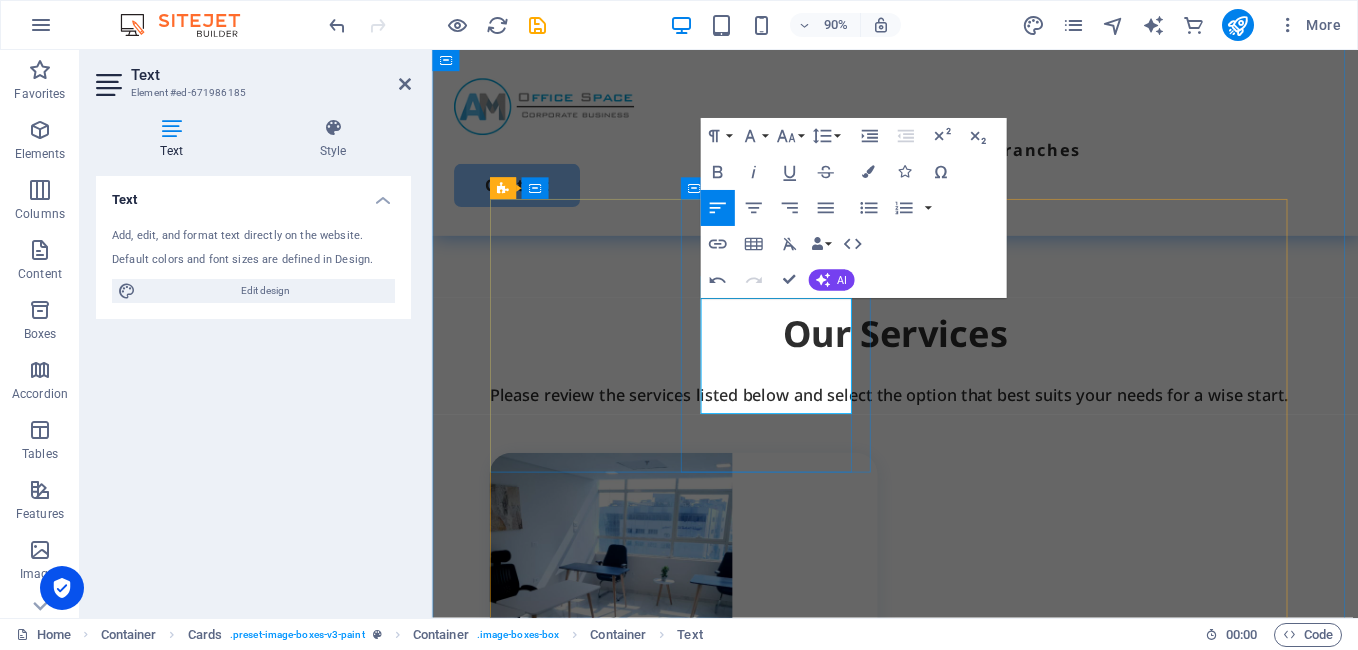 click on "Regional companies have distinctive units for  Monthly rent" at bounding box center (722, 875) 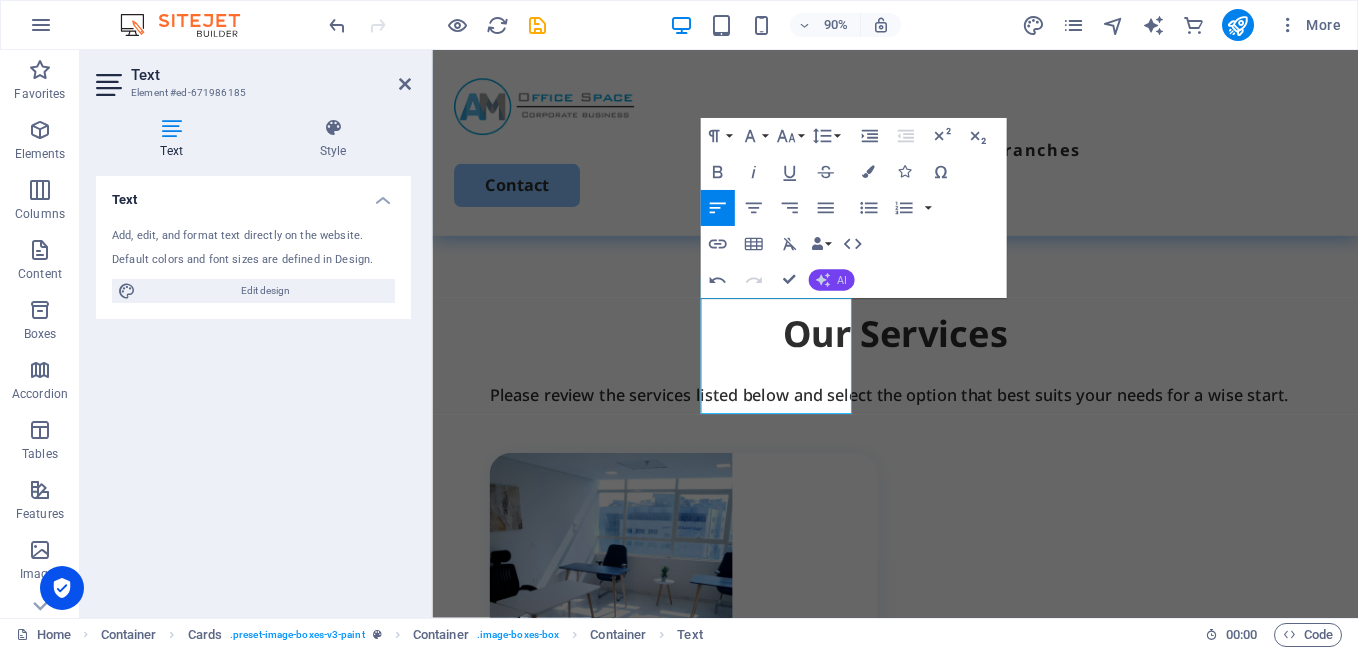 click on "AI" at bounding box center (842, 280) 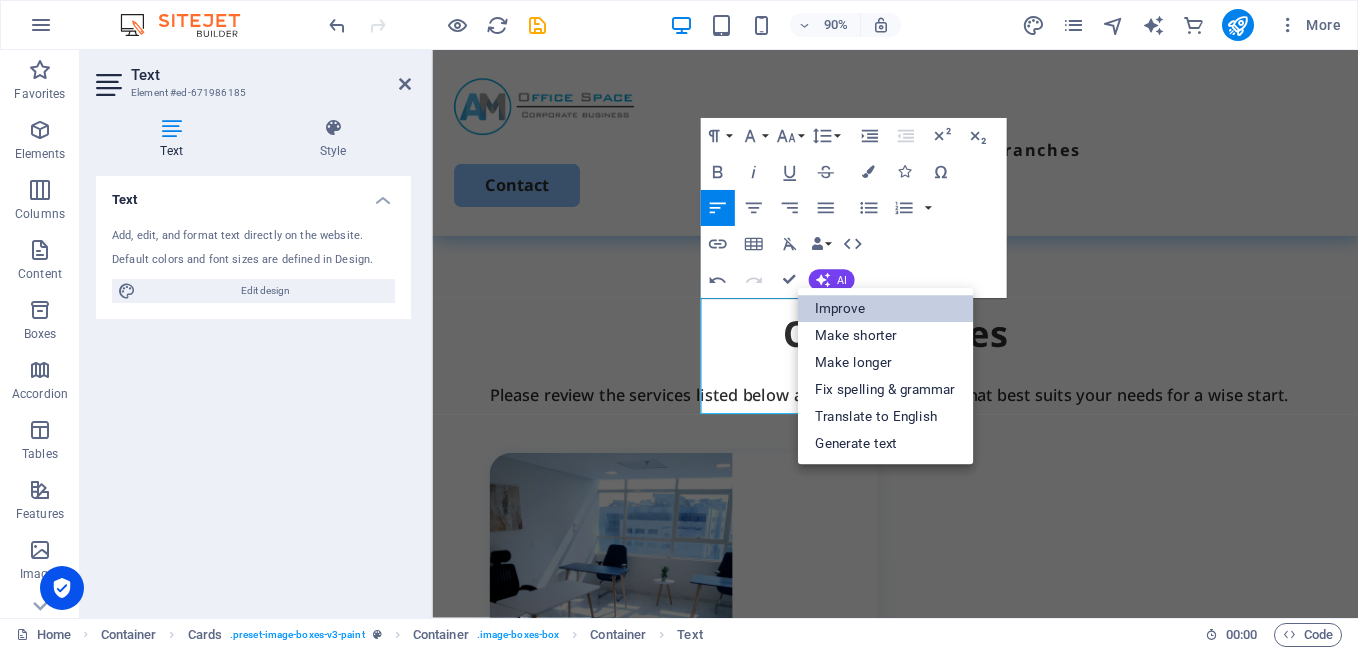 click on "Improve" at bounding box center [885, 309] 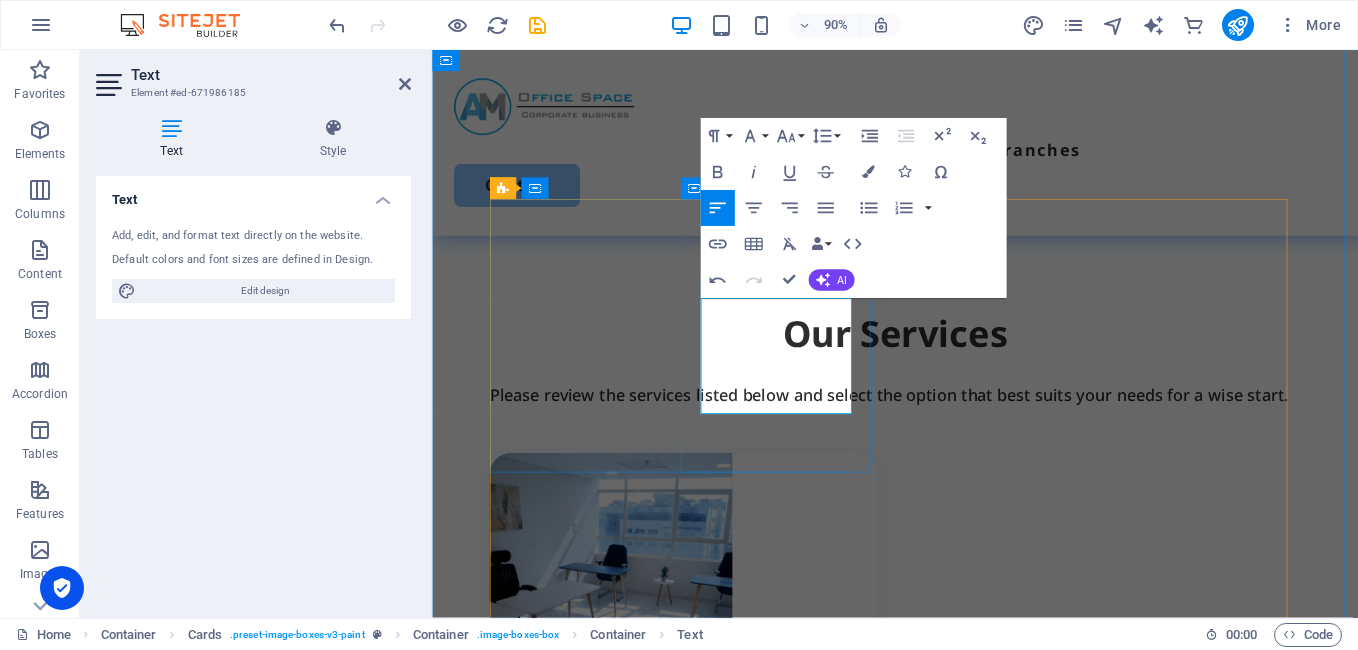 click on "Regional companies offer unique units for monthly rental." at bounding box center (722, 875) 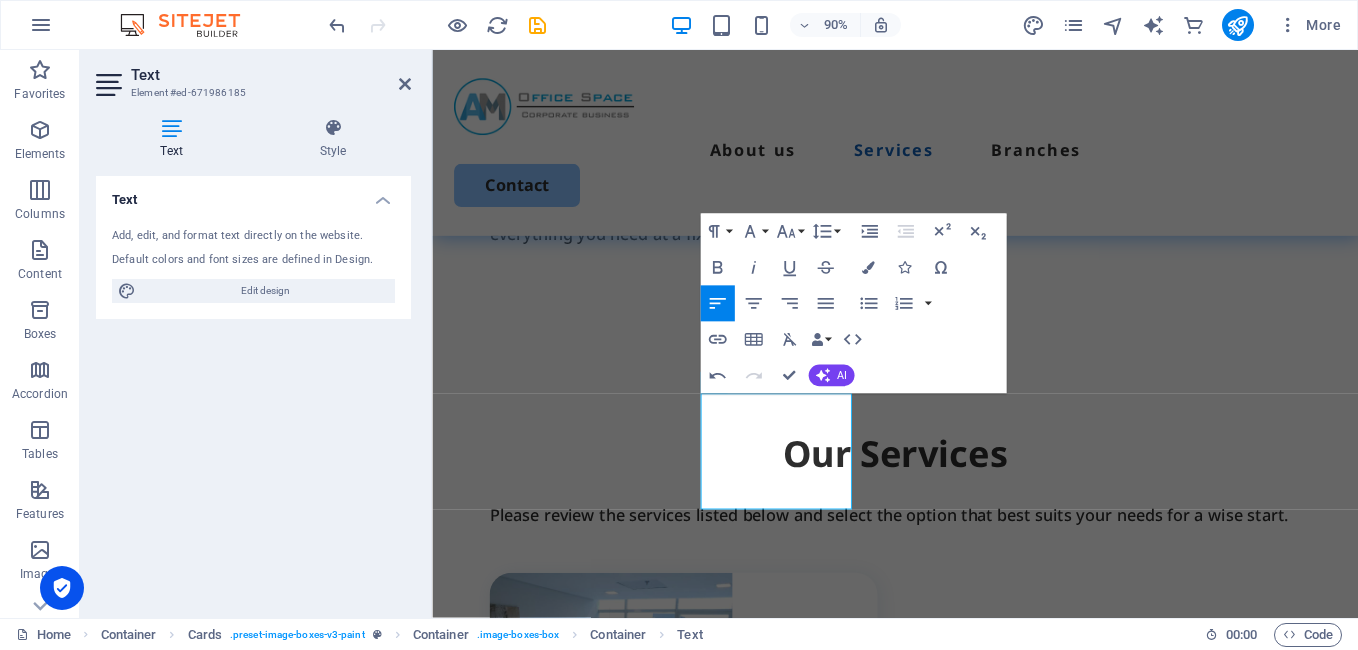 scroll, scrollTop: 1734, scrollLeft: 0, axis: vertical 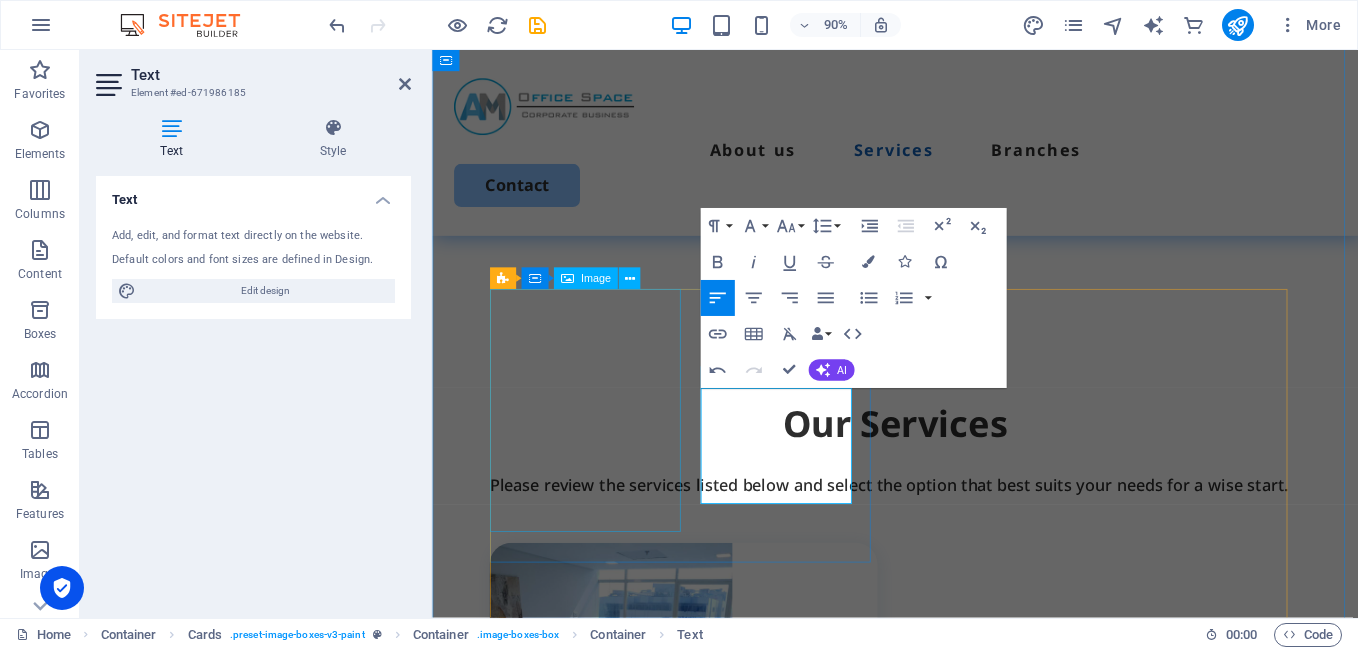 drag, startPoint x: 863, startPoint y: 542, endPoint x: 705, endPoint y: 454, distance: 180.85353 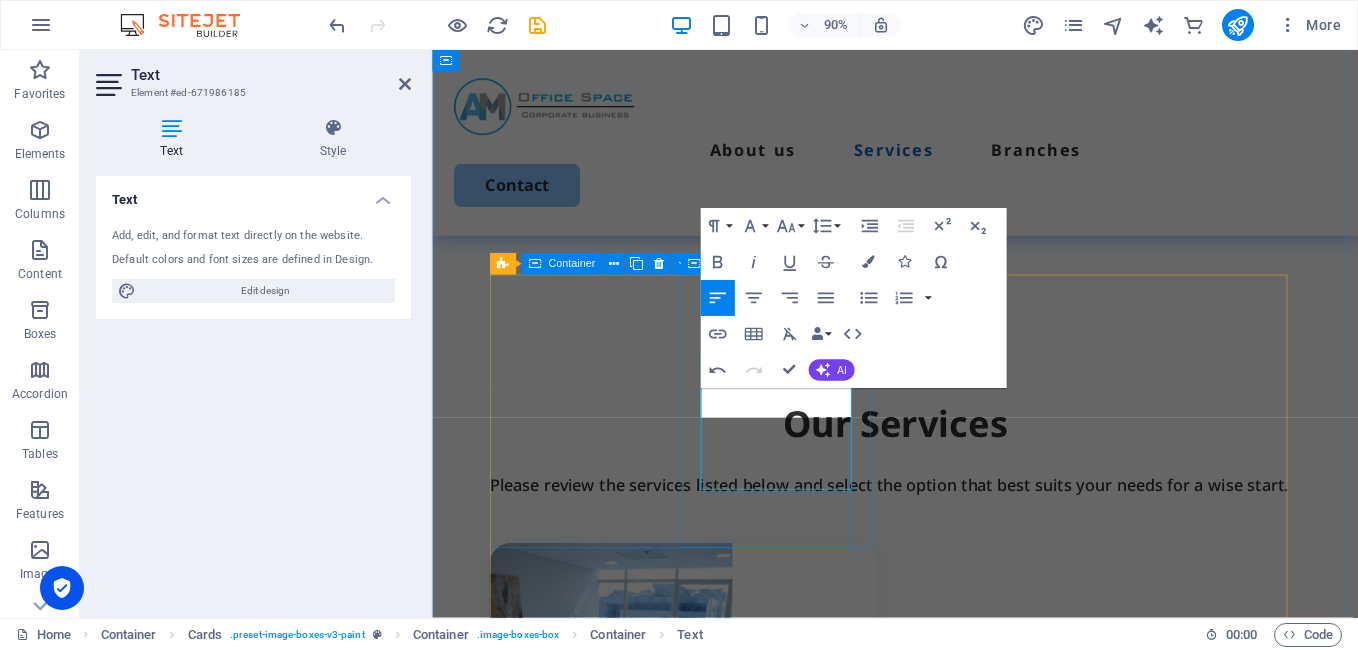 scroll, scrollTop: 1750, scrollLeft: 0, axis: vertical 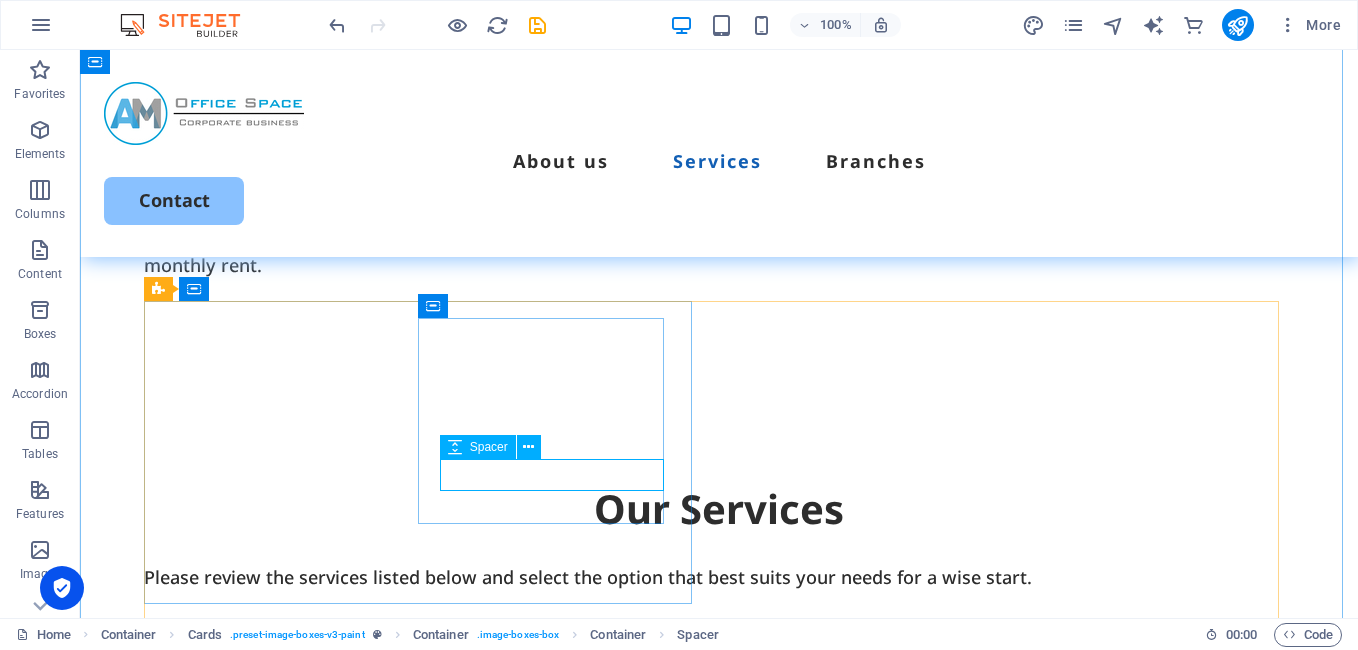 click at bounding box center [432, 1036] 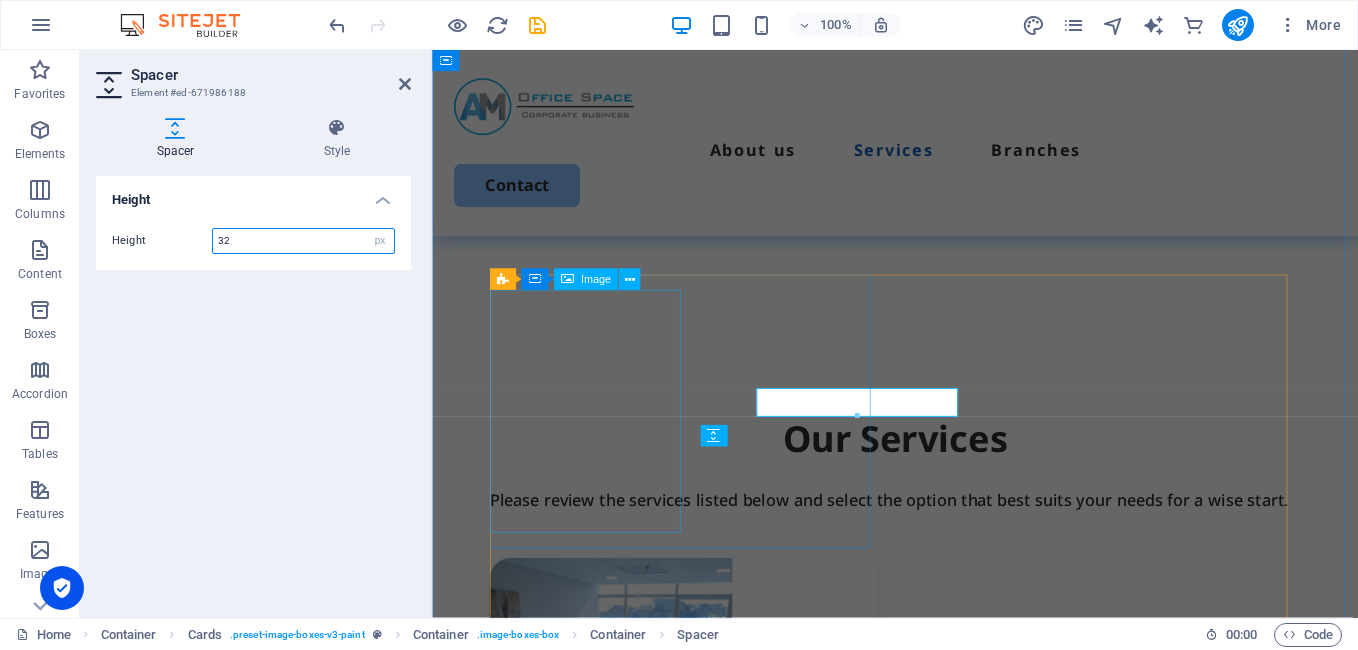 scroll, scrollTop: 1750, scrollLeft: 0, axis: vertical 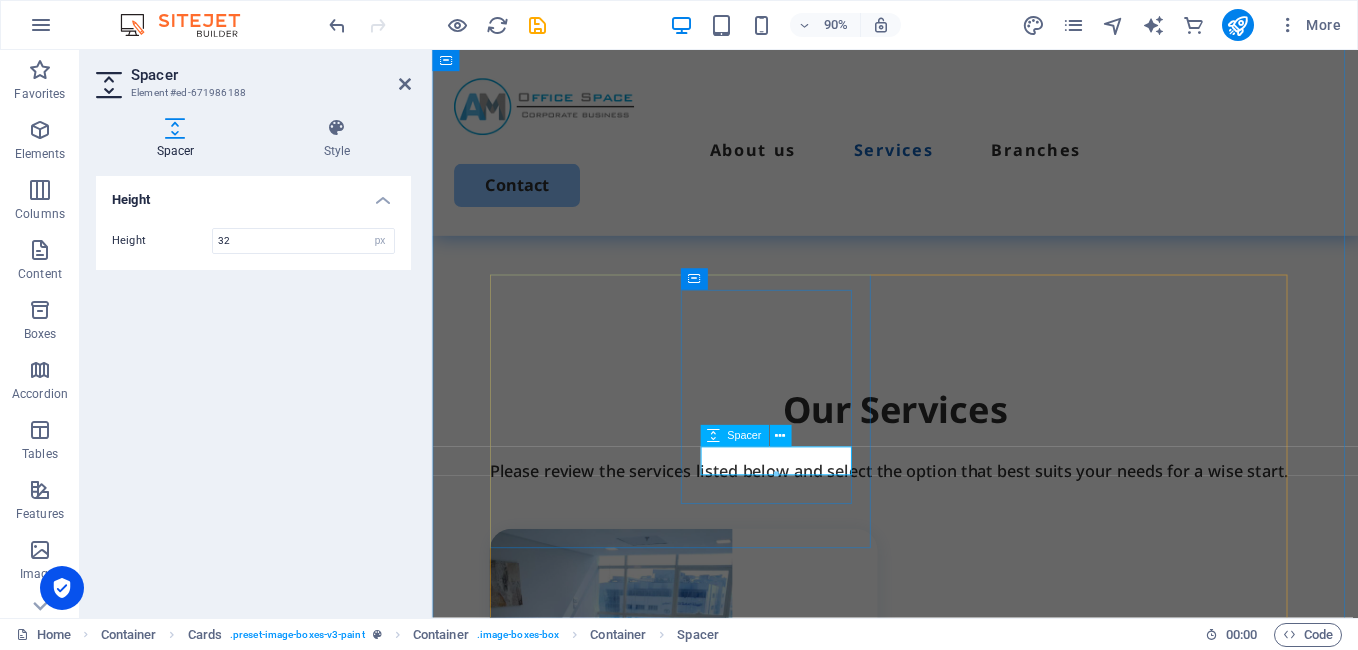 click at bounding box center [722, 976] 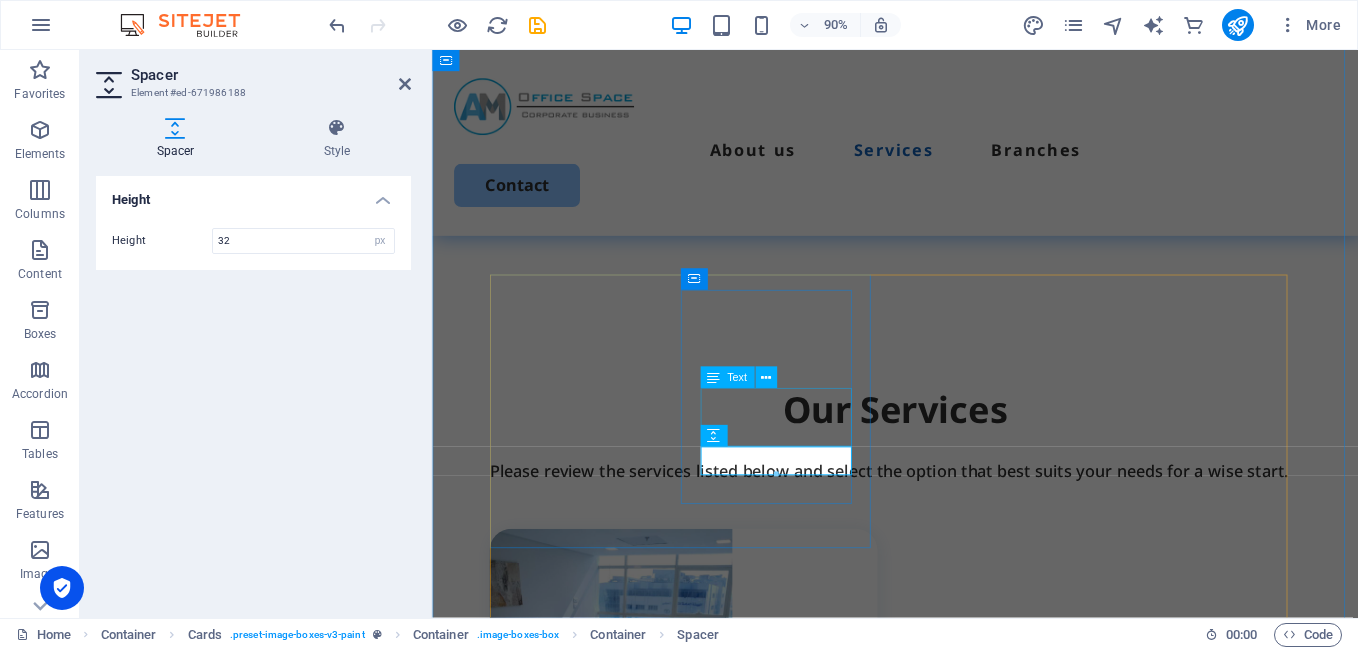 click on "There are destinsive" at bounding box center [722, 943] 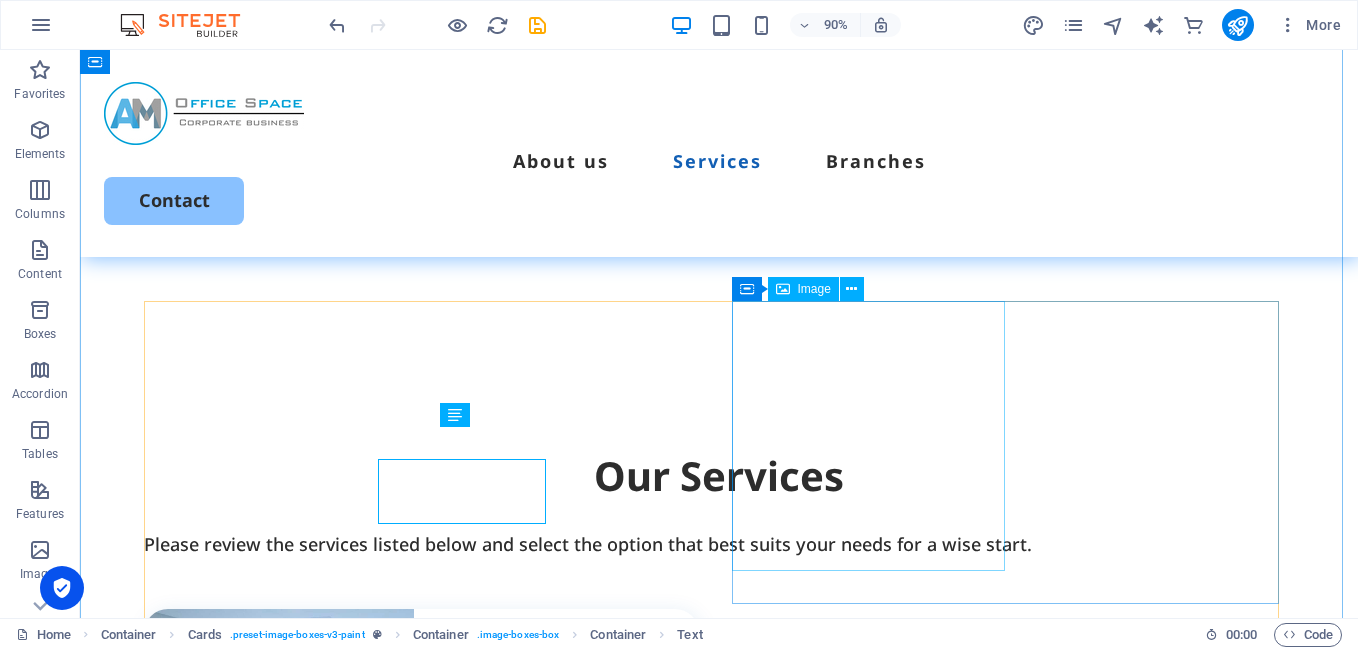 scroll, scrollTop: 1717, scrollLeft: 0, axis: vertical 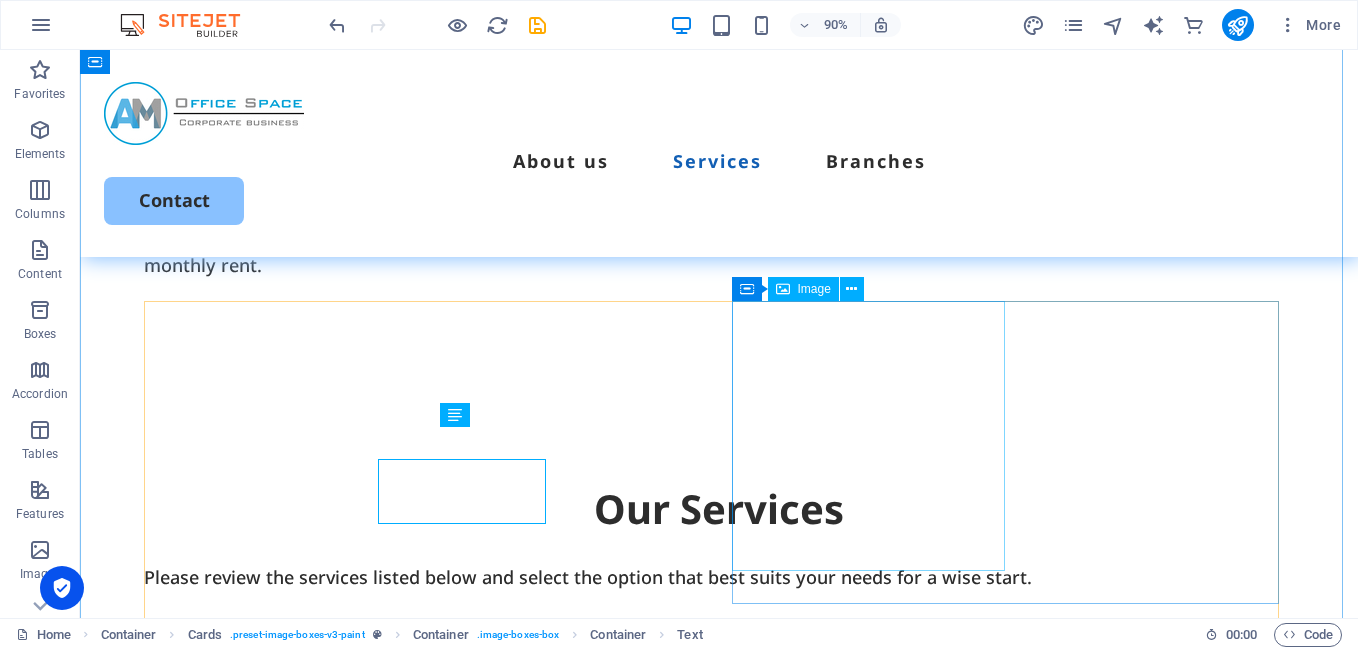 click at bounding box center [421, 1239] 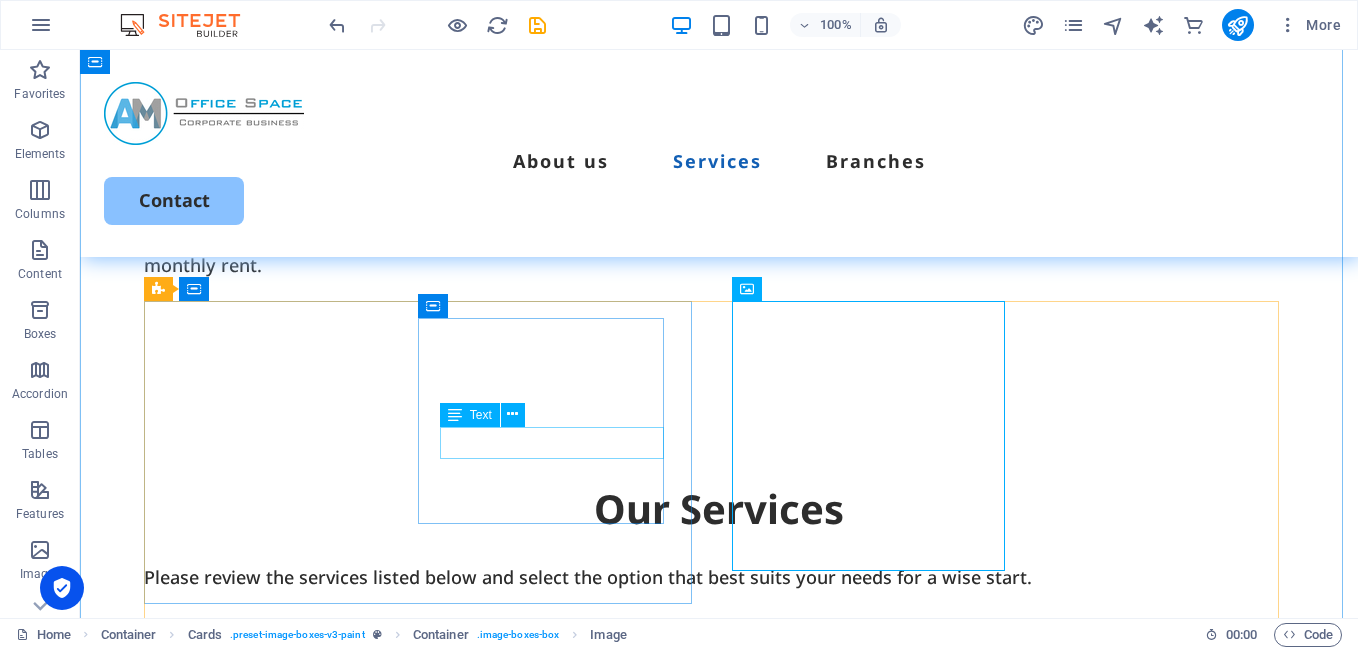 click on "There are destinsive" at bounding box center (432, 1003) 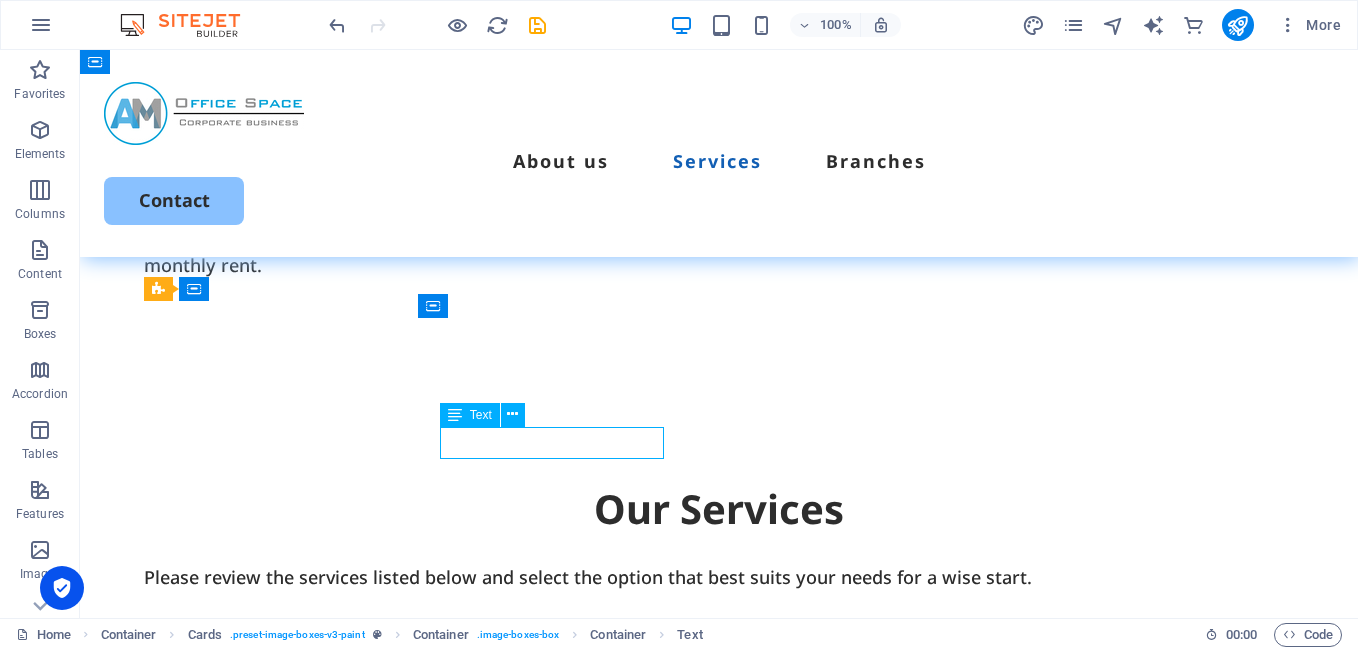 click on "There are destinsive" at bounding box center [432, 1003] 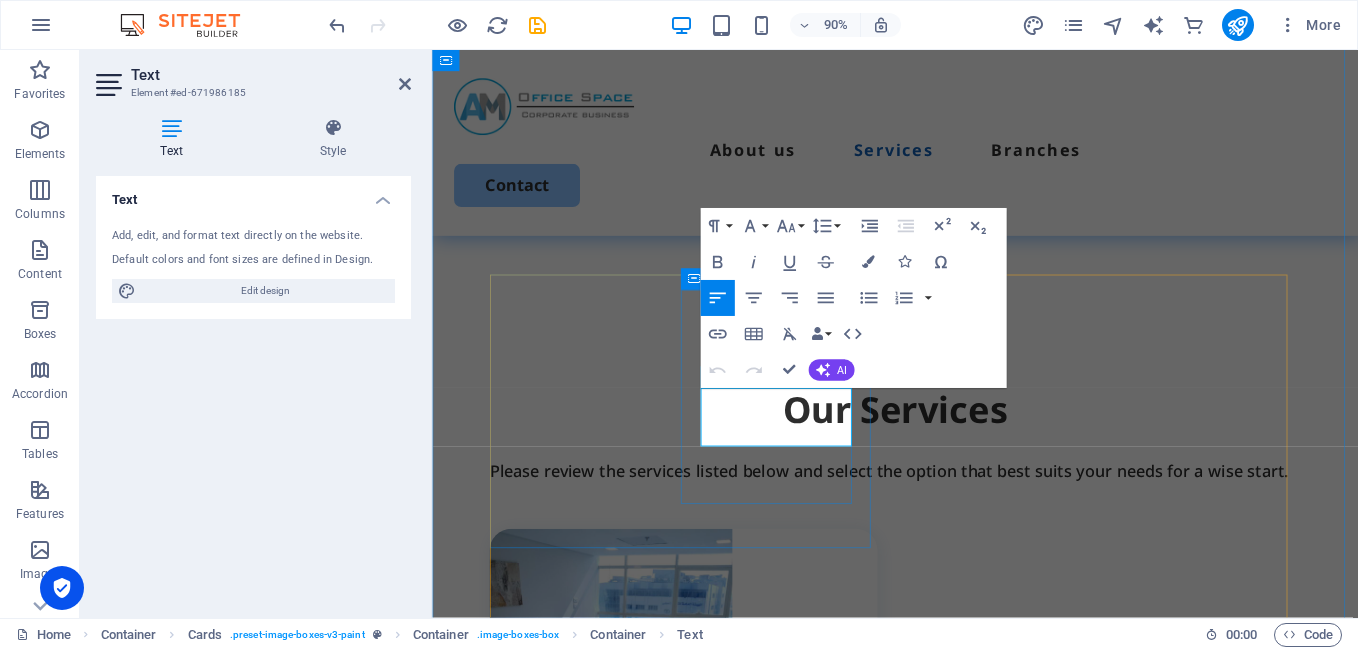 drag, startPoint x: 777, startPoint y: 479, endPoint x: 851, endPoint y: 467, distance: 74.96666 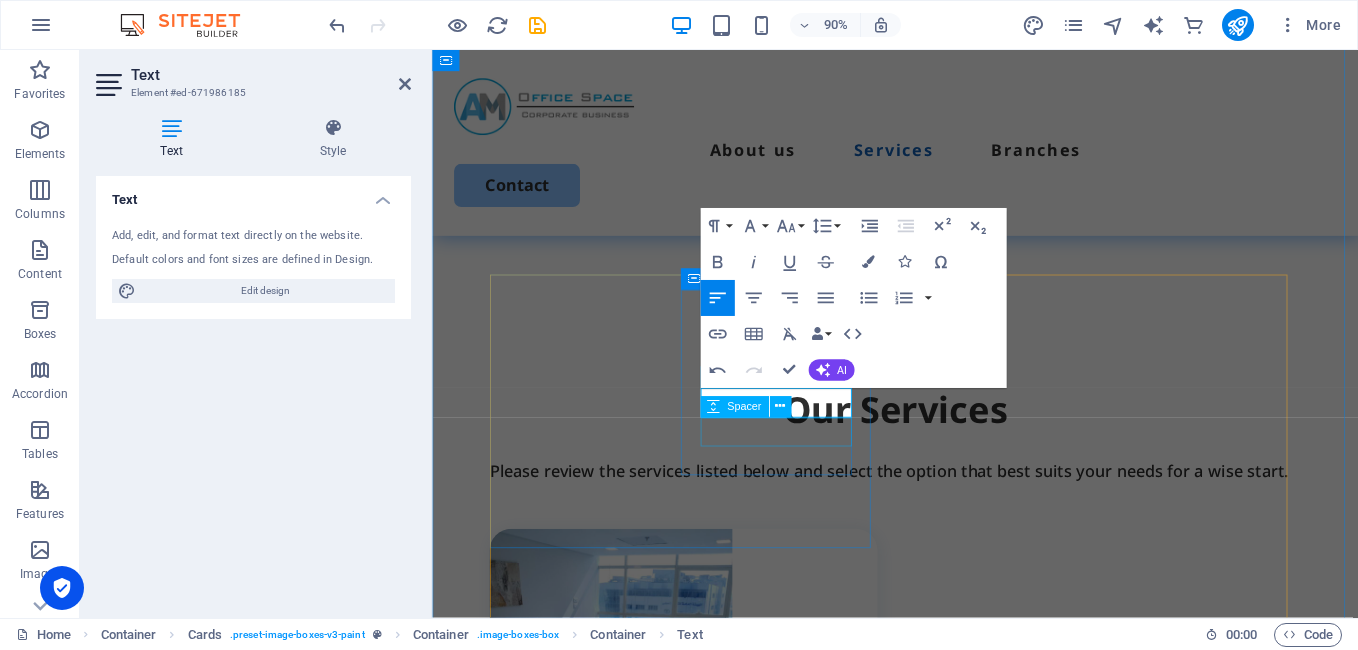 type 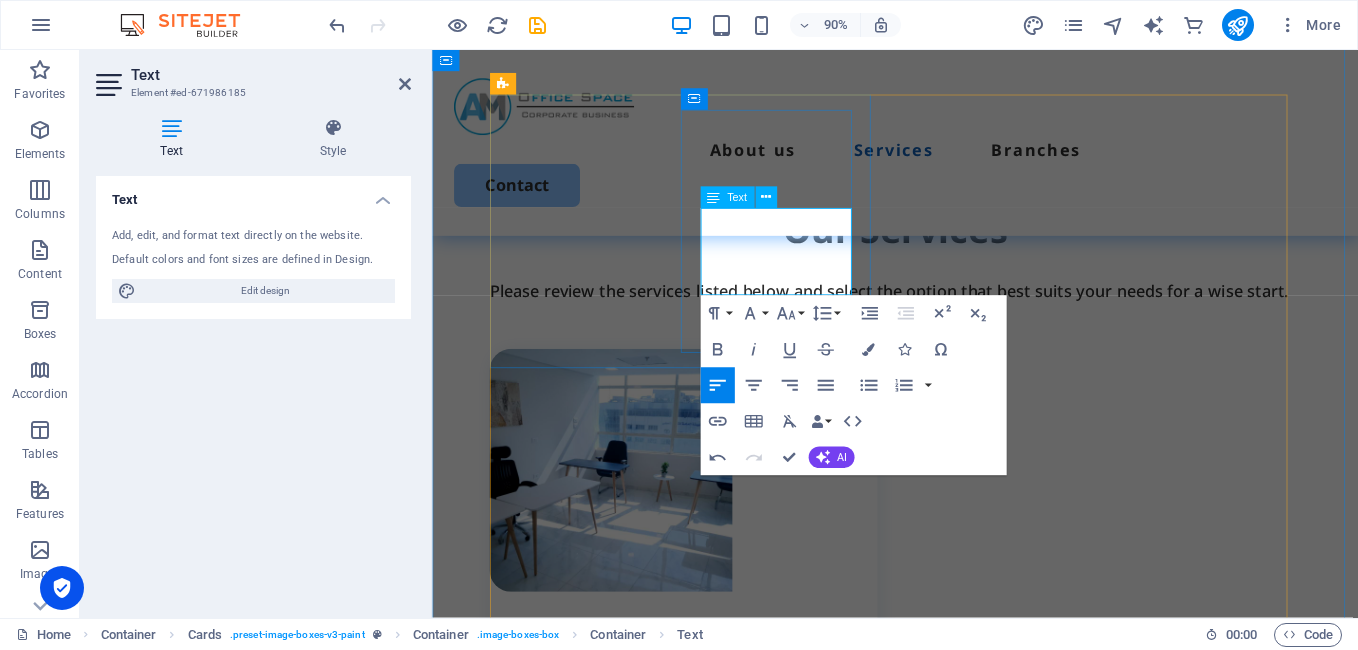 scroll, scrollTop: 1934, scrollLeft: 0, axis: vertical 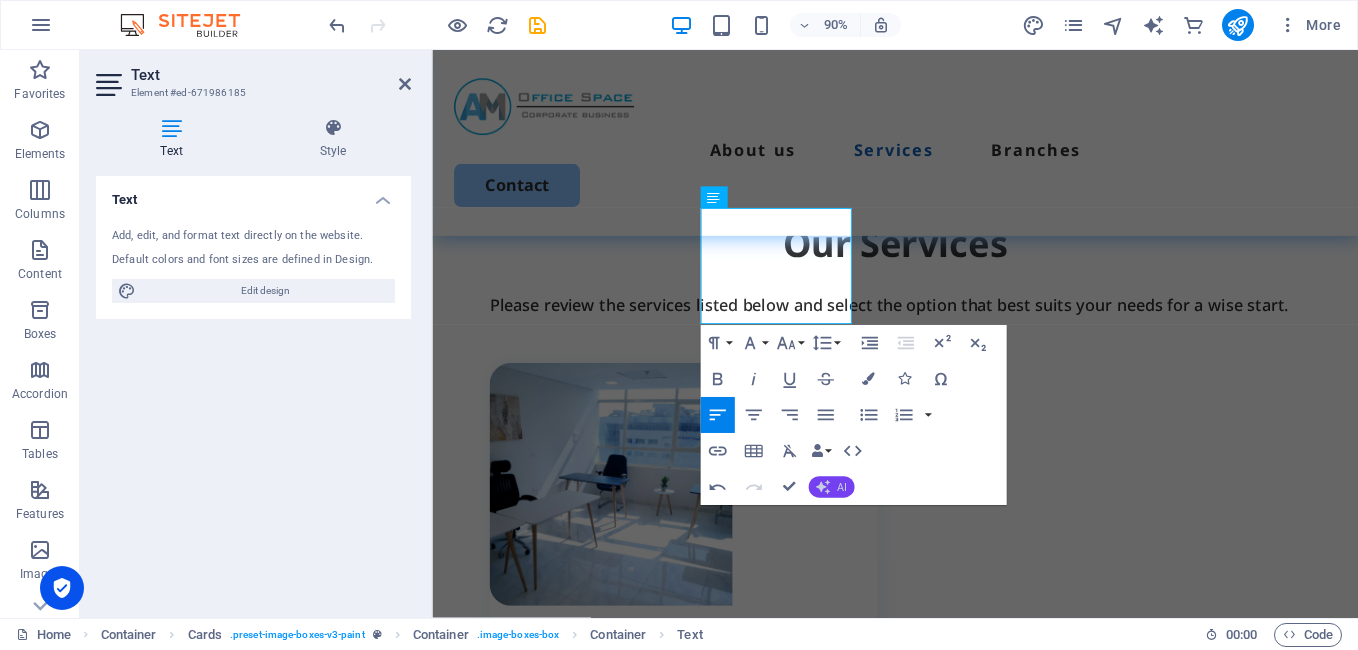 click on "AI" at bounding box center [831, 487] 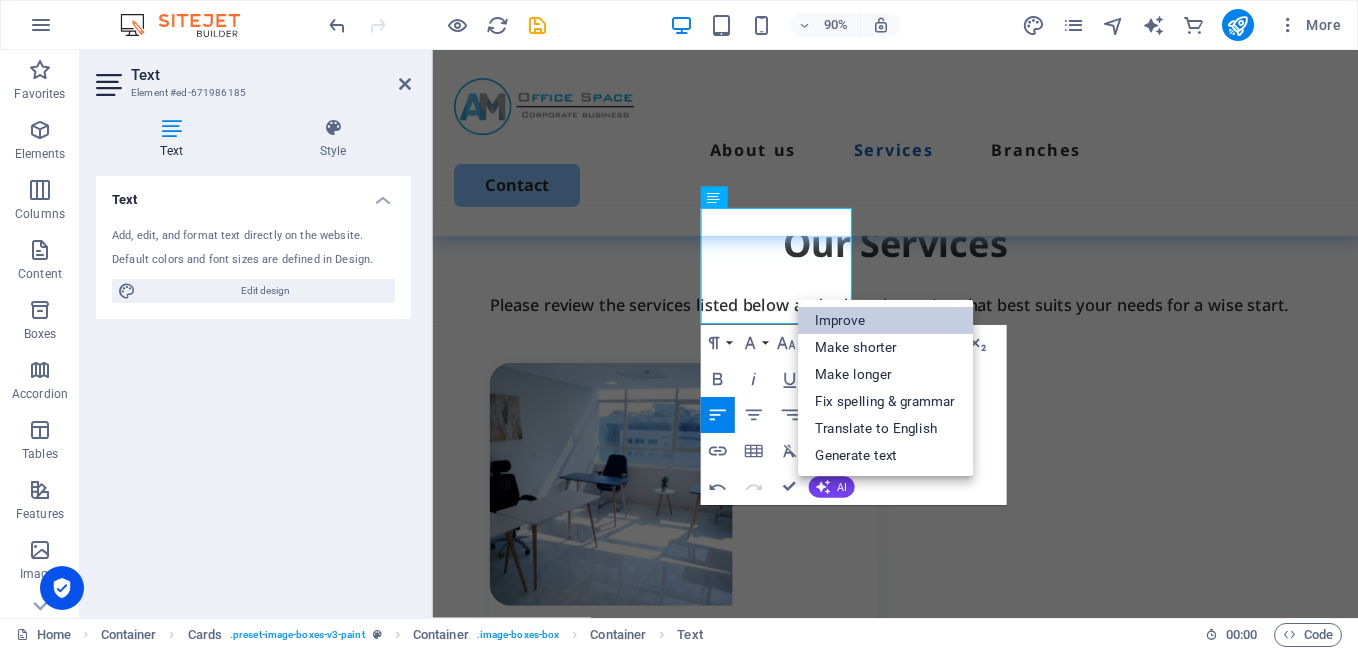 click on "Improve" at bounding box center (885, 320) 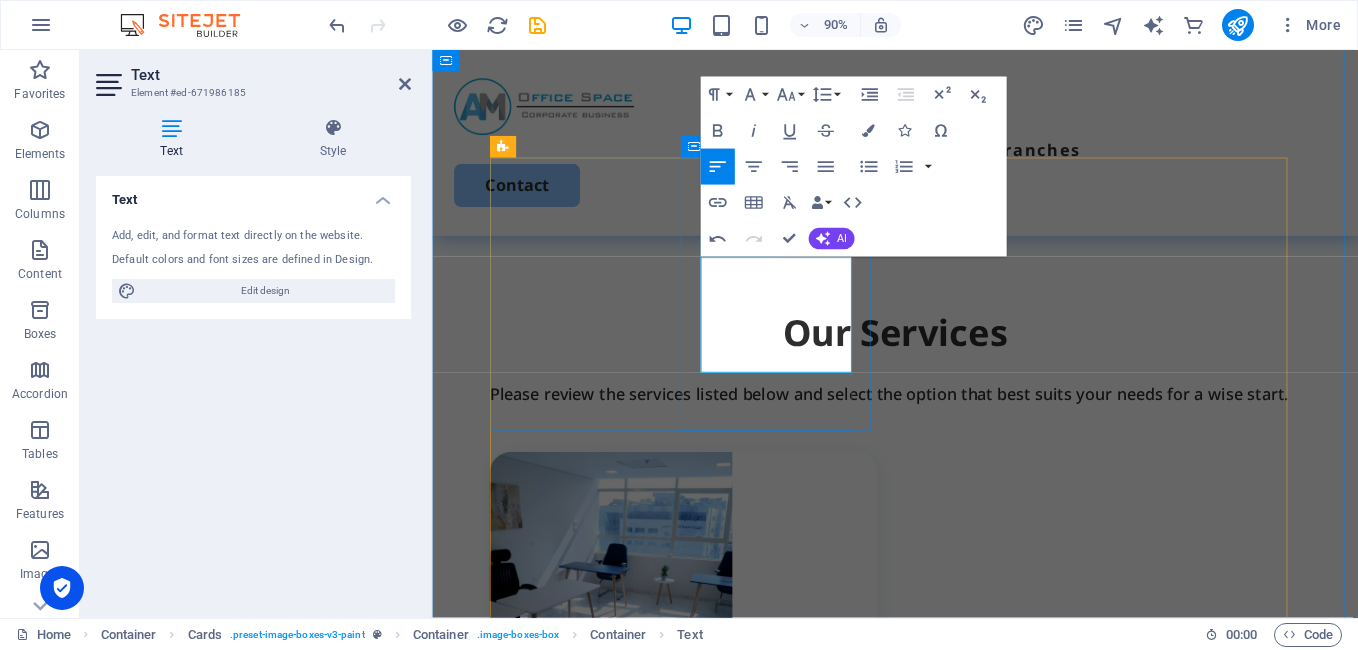 scroll, scrollTop: 1834, scrollLeft: 0, axis: vertical 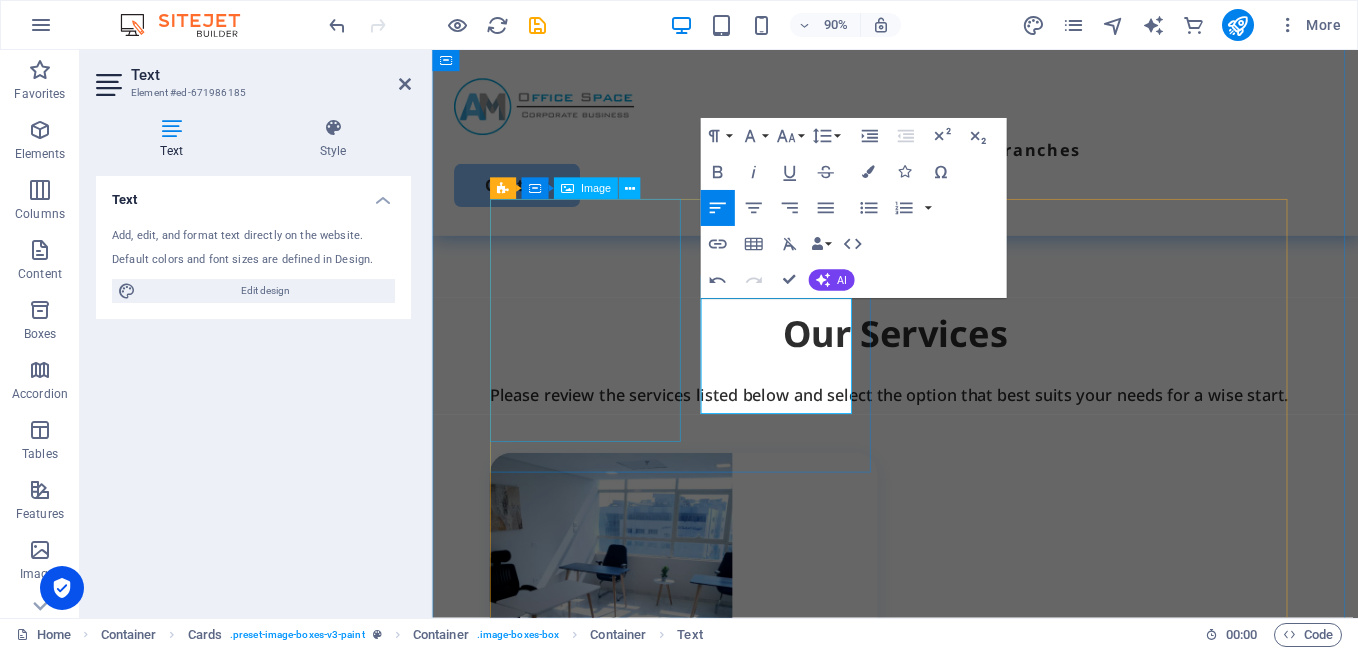 click at bounding box center (711, 633) 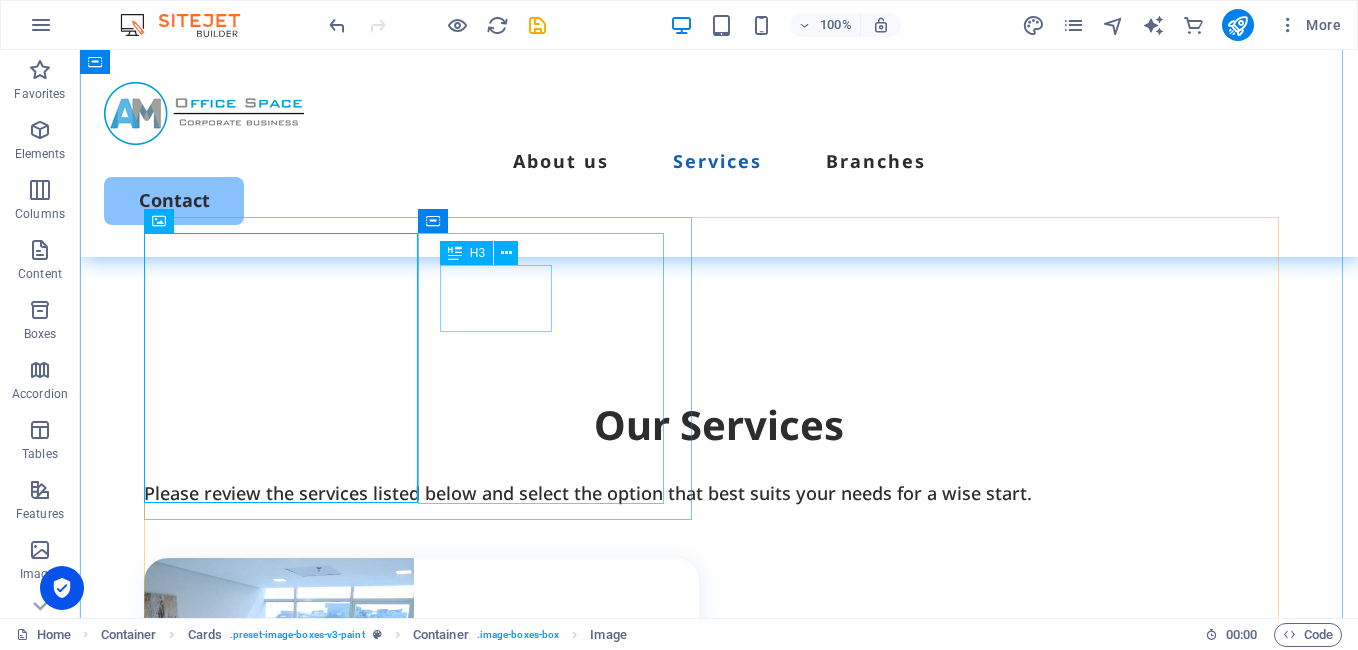 click on "Private units" at bounding box center [432, 877] 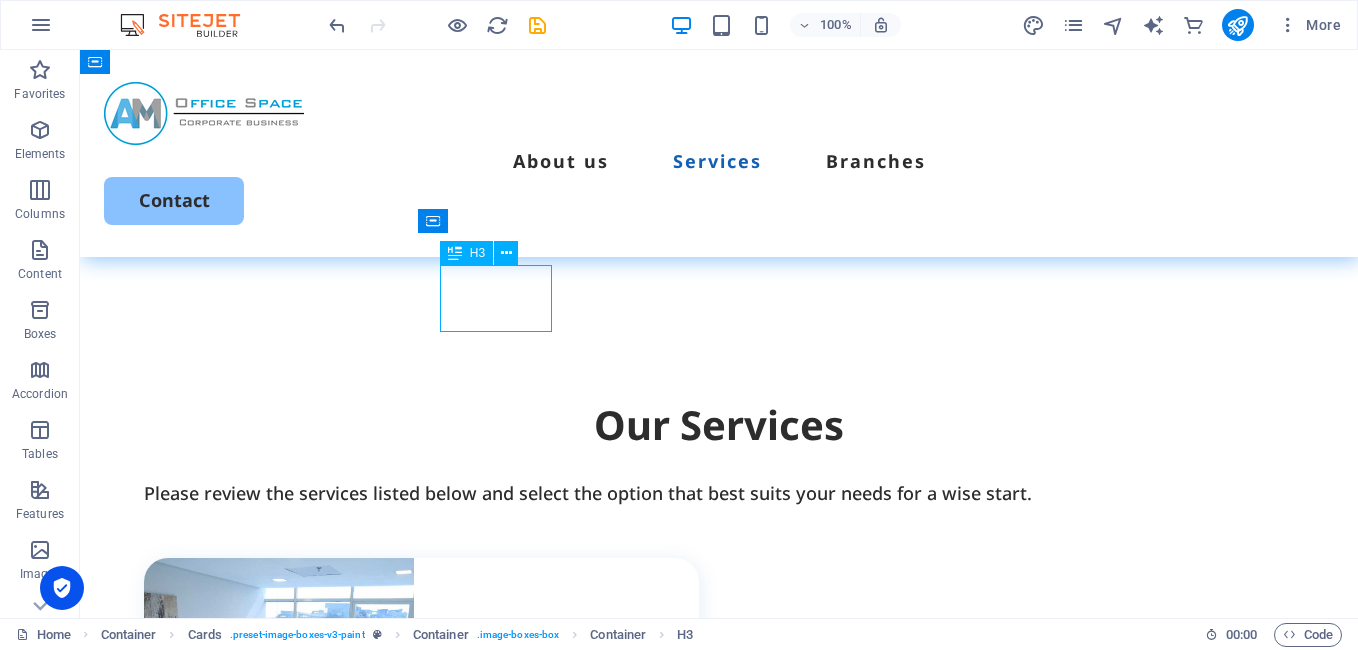 click on "Private units" at bounding box center [432, 877] 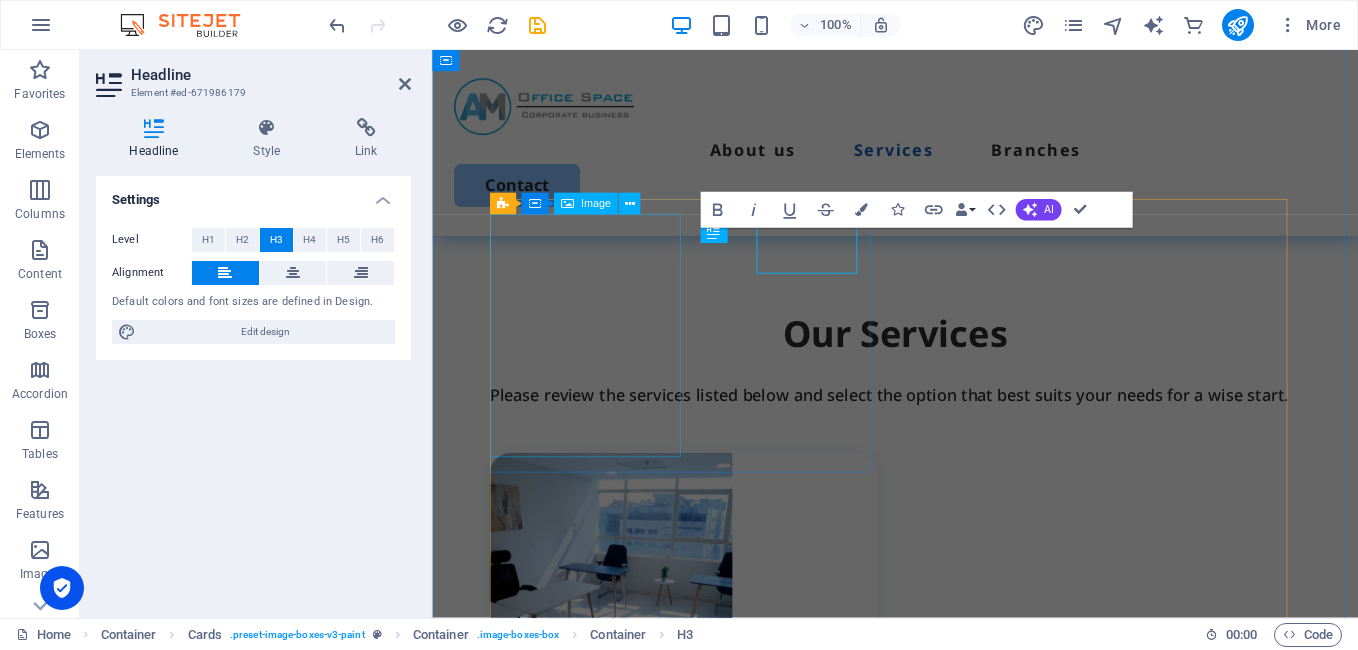 click at bounding box center [711, 633] 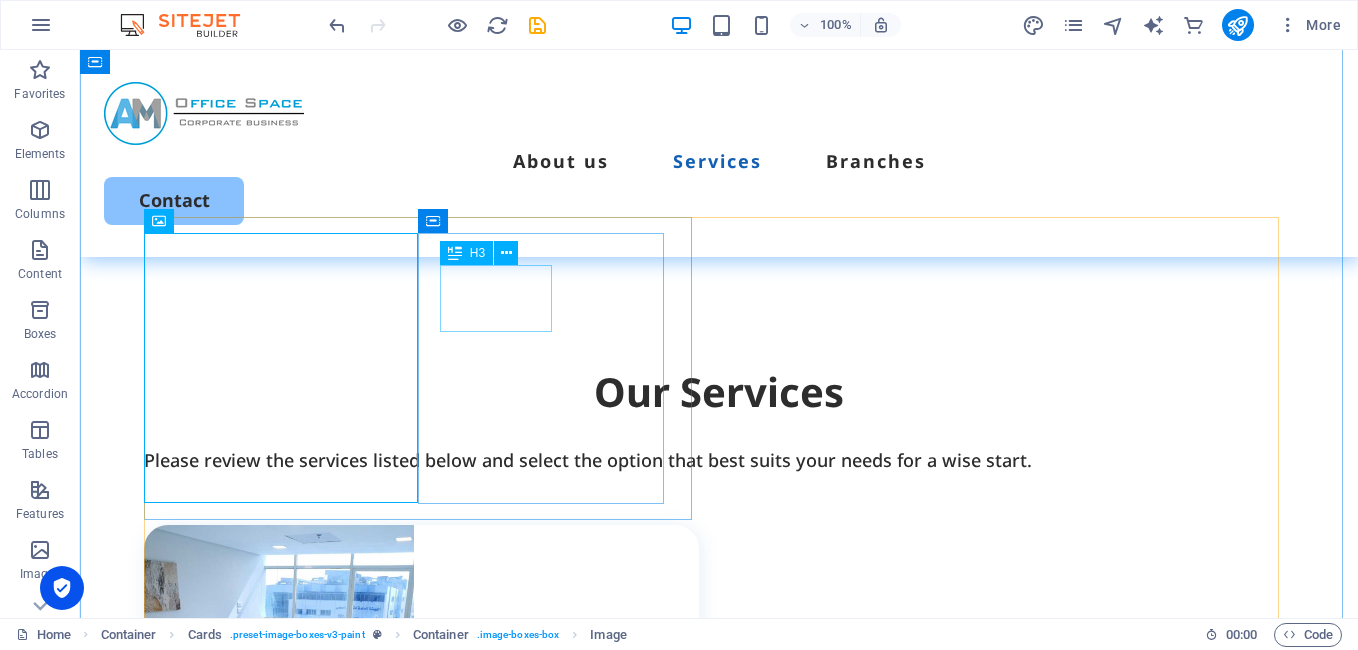 scroll, scrollTop: 1801, scrollLeft: 0, axis: vertical 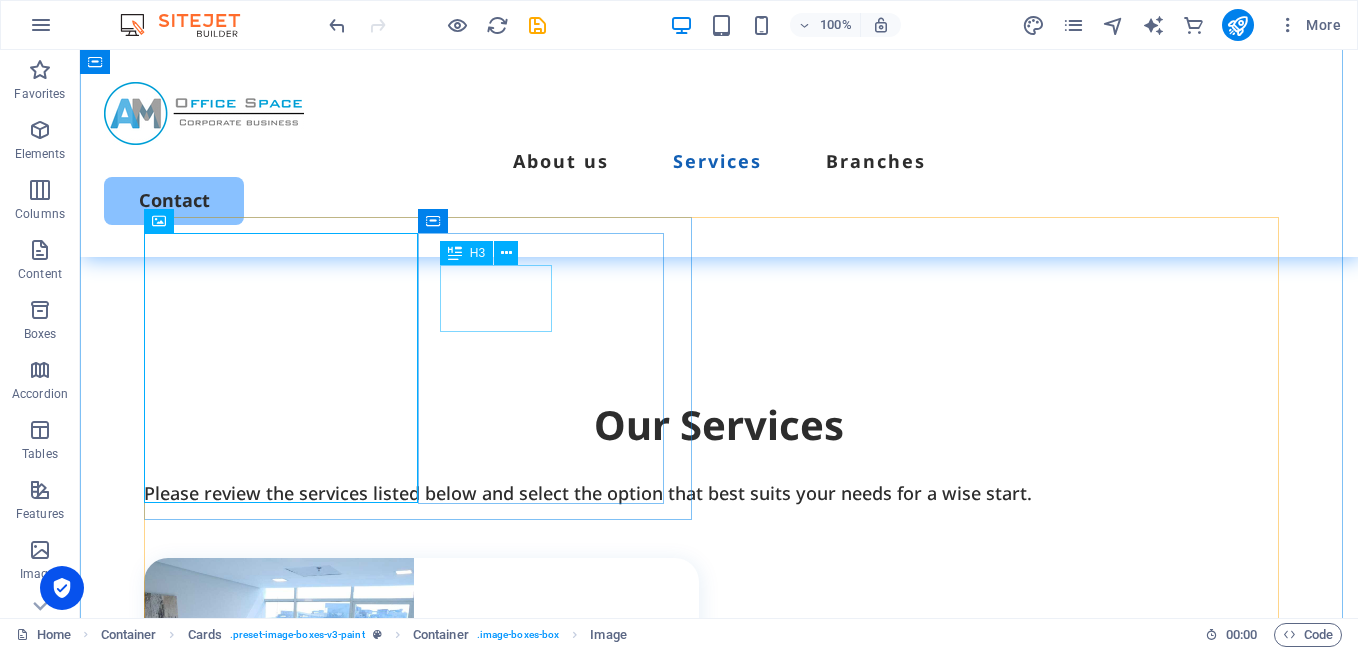 click on "Private units" at bounding box center [432, 877] 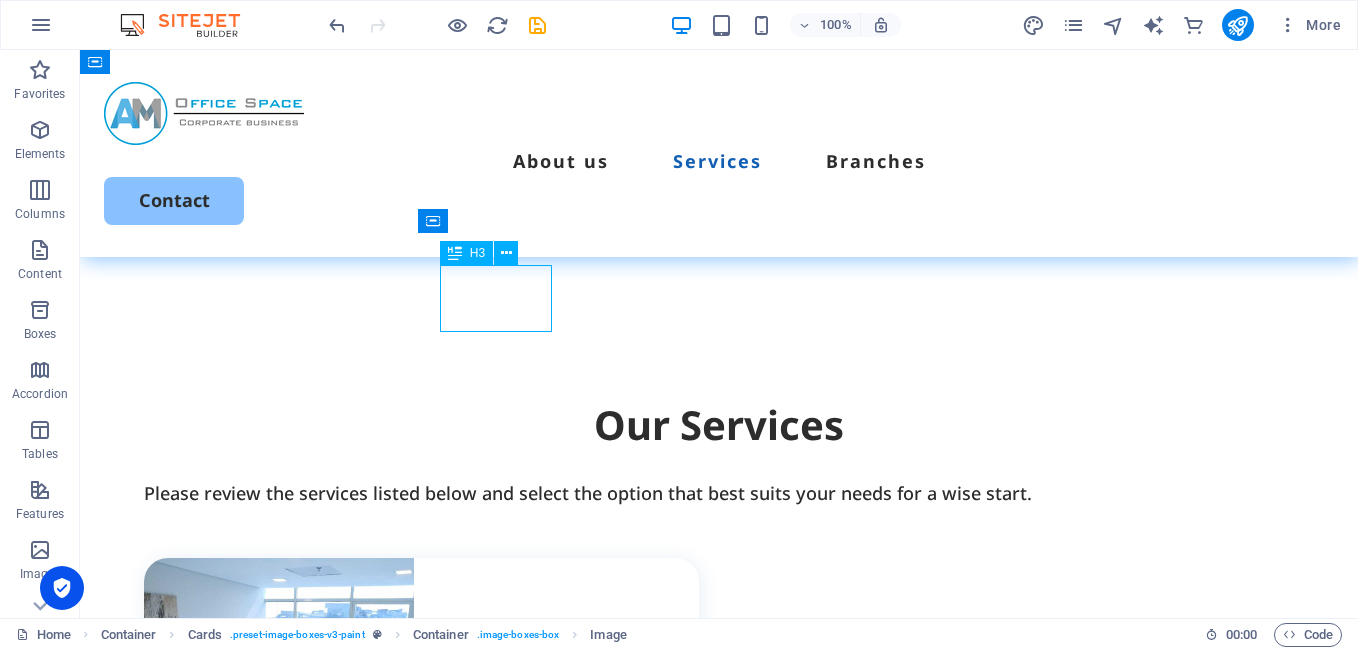 click on "Private units" at bounding box center [432, 877] 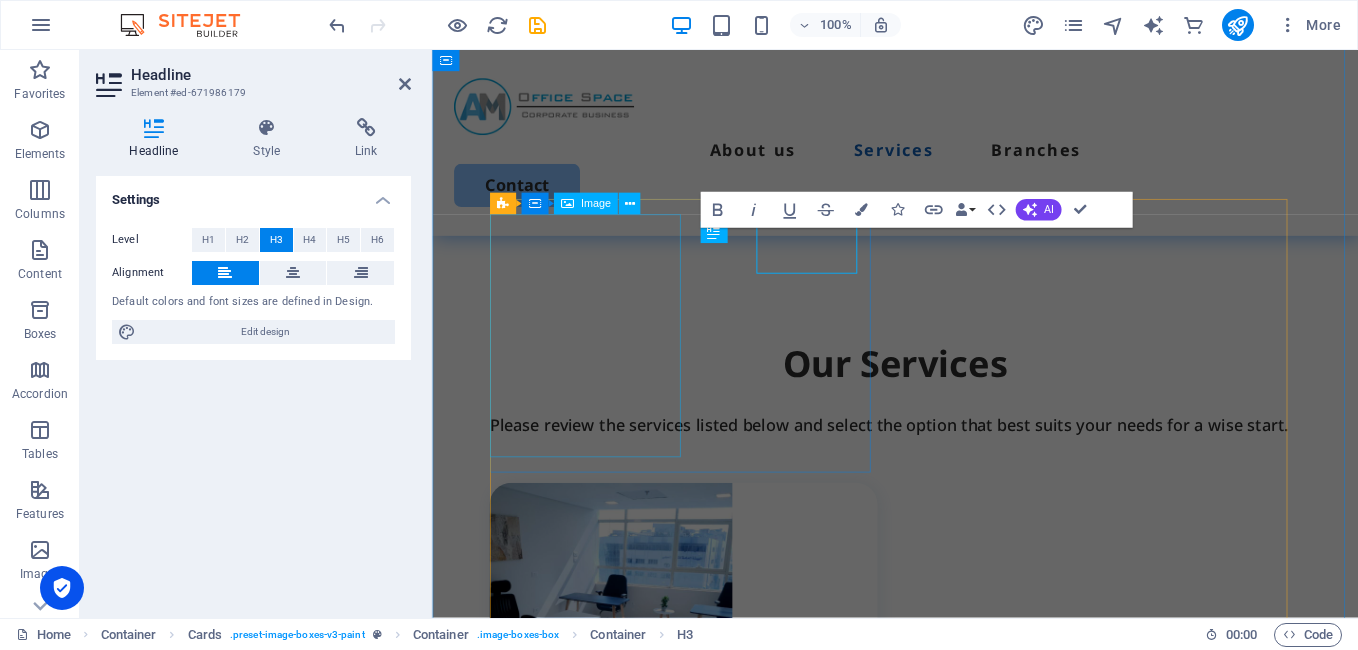 scroll, scrollTop: 1834, scrollLeft: 0, axis: vertical 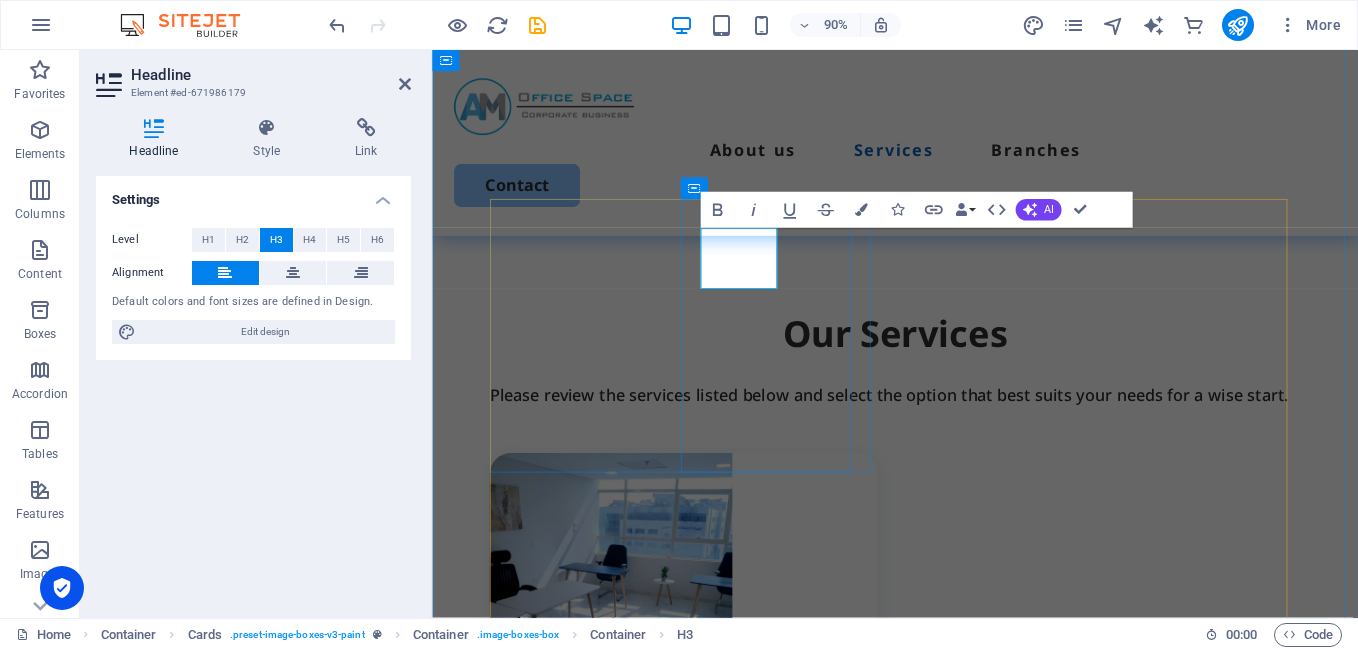 click on "Private units" at bounding box center [722, 817] 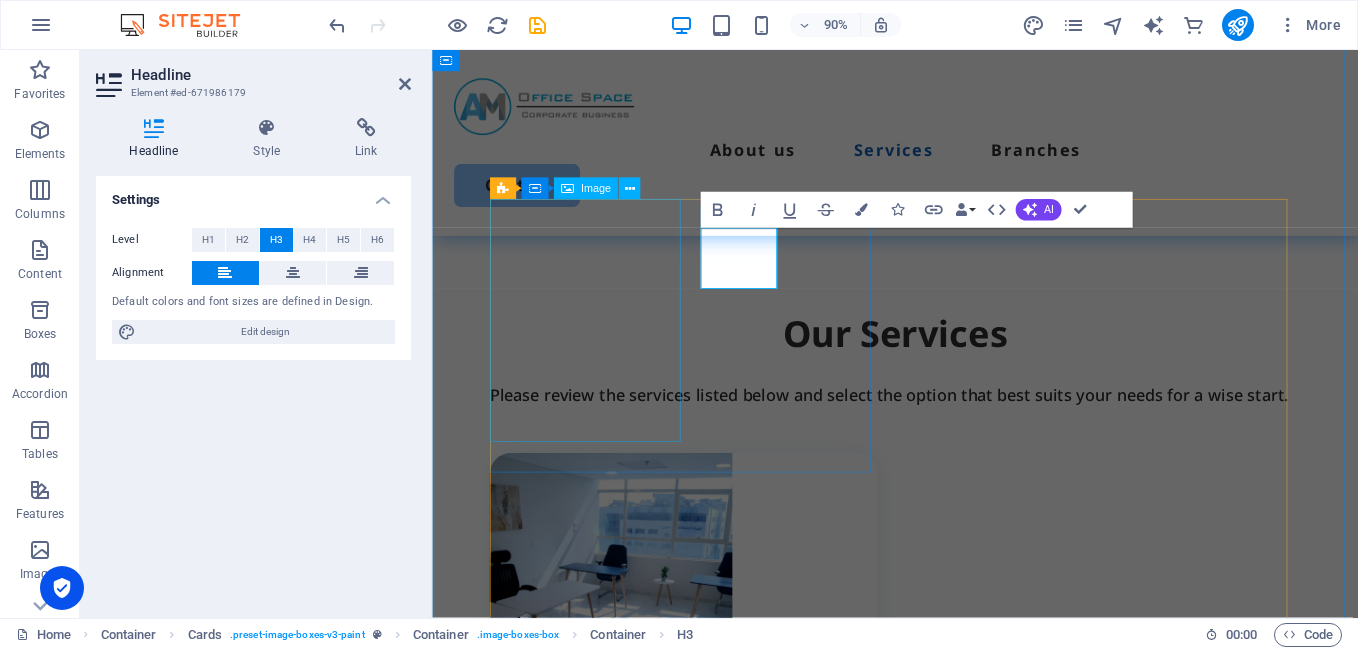 drag, startPoint x: 805, startPoint y: 297, endPoint x: 688, endPoint y: 224, distance: 137.90576 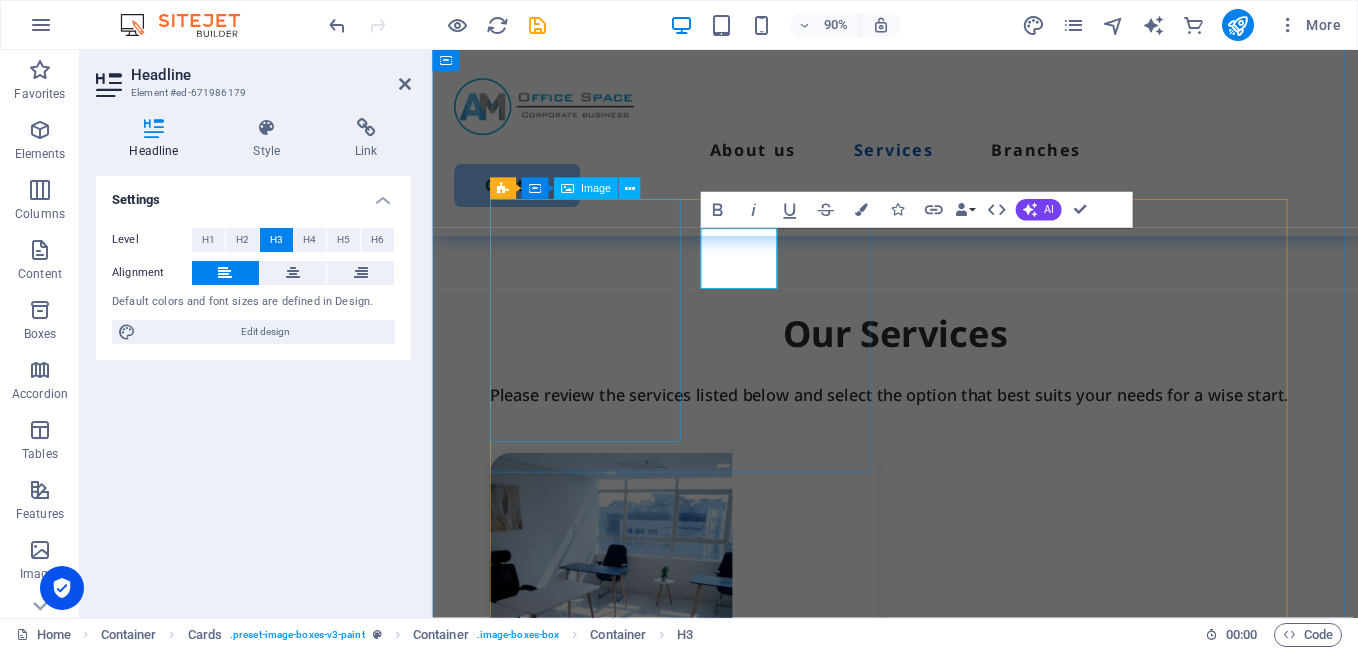 type 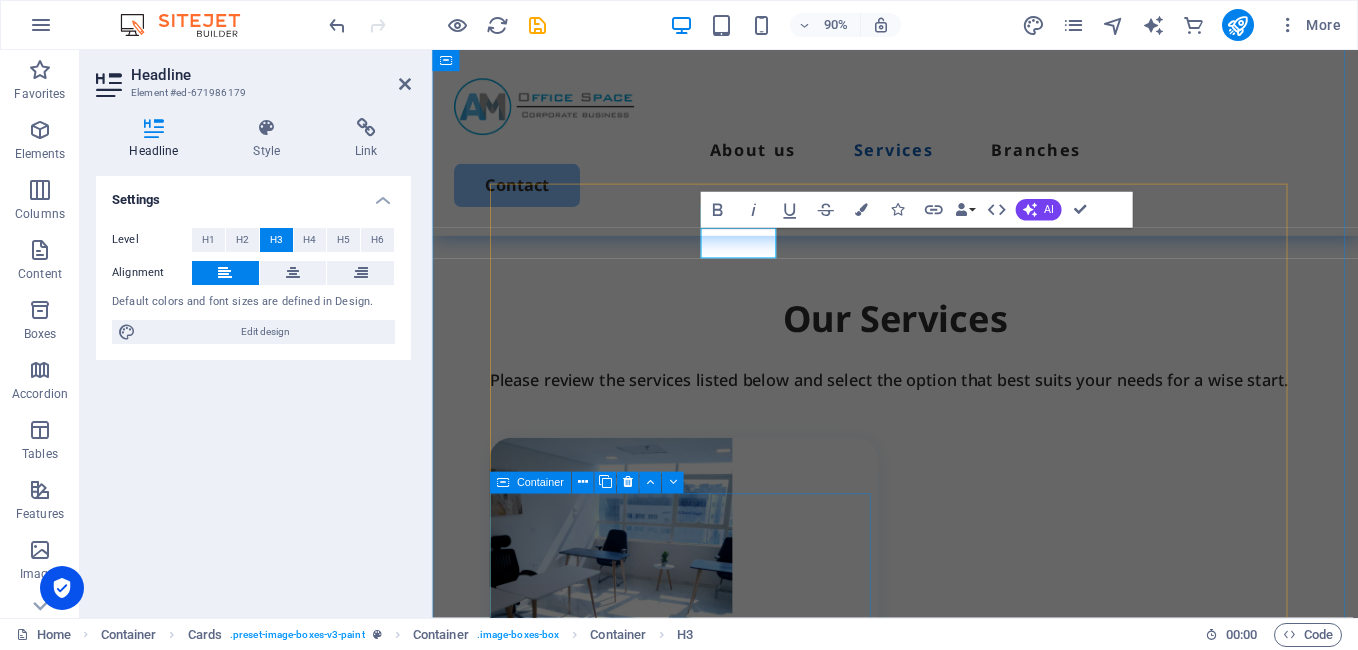 scroll, scrollTop: 1834, scrollLeft: 0, axis: vertical 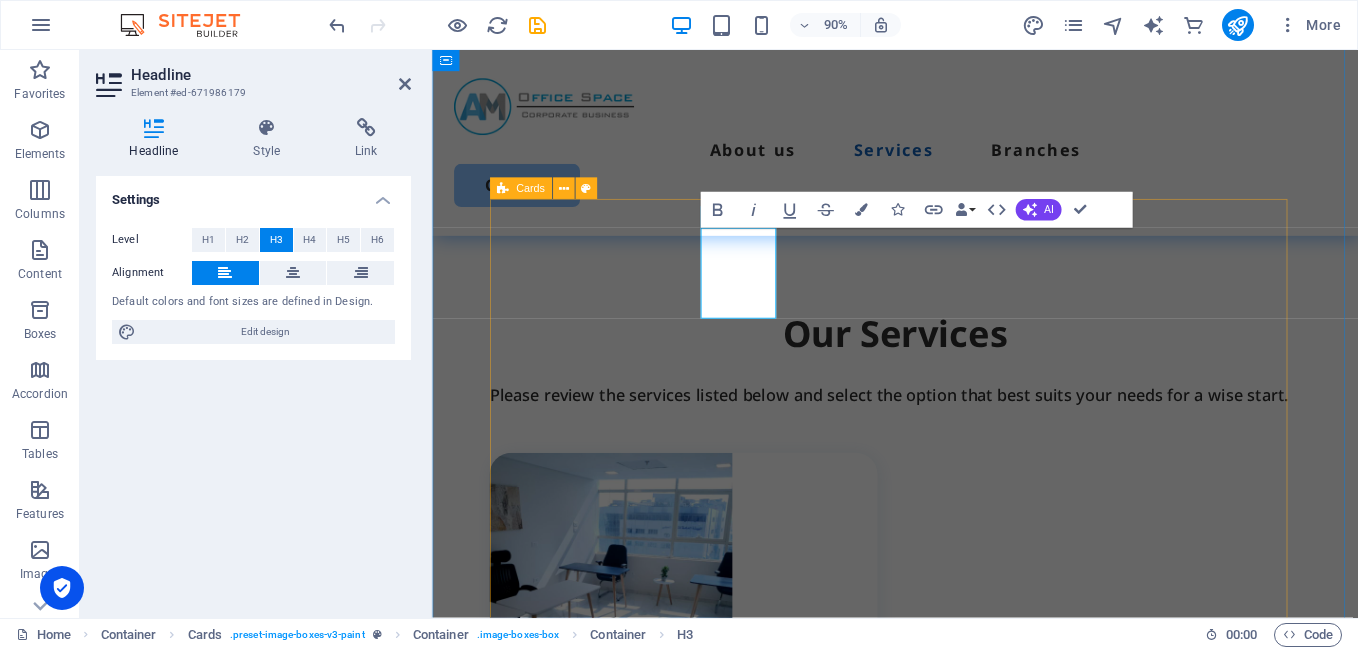 click on "By Sqm units Units are dedicated to supporting regional companies. Book Now Virtual office Set up your legal documents and hold office hours to meet clients. Book Now Startup offices To rent a private office on a monthly basis that accommodates 3 to 5 individuals. Book Now mid-level offices Expand to a larger office space that meets your workflow needs. Book Now" at bounding box center [946, 1477] 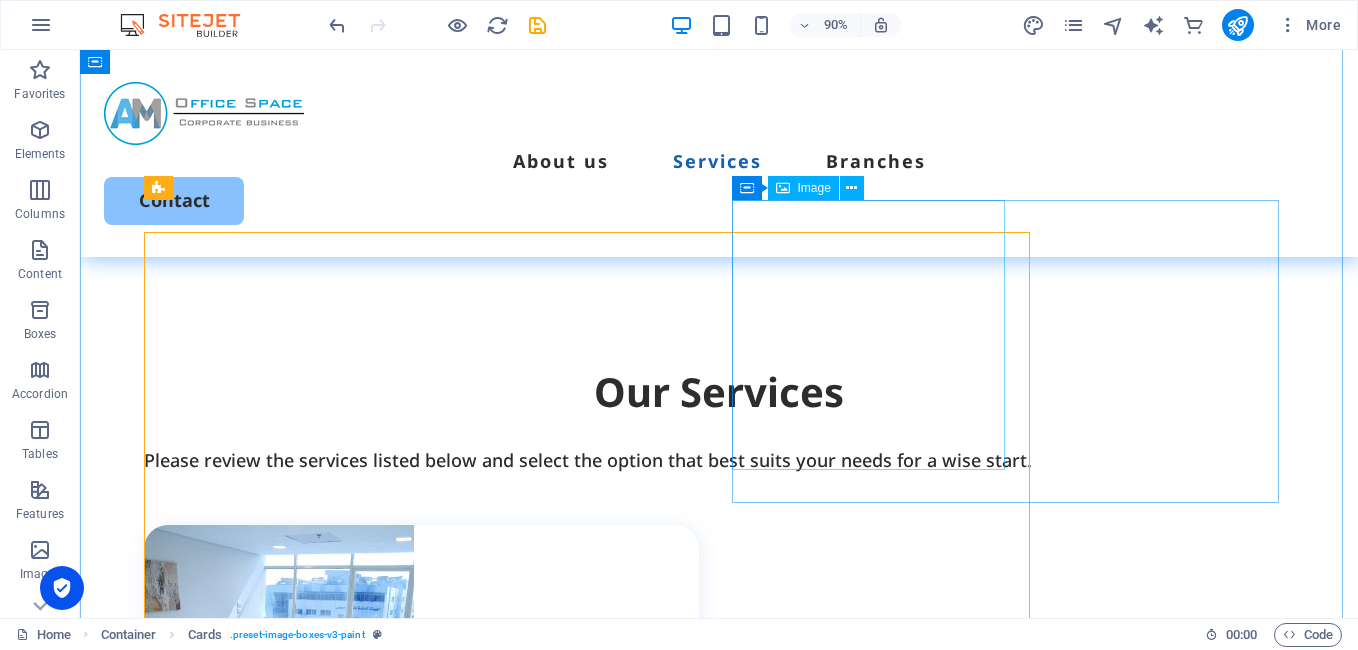 scroll, scrollTop: 1818, scrollLeft: 0, axis: vertical 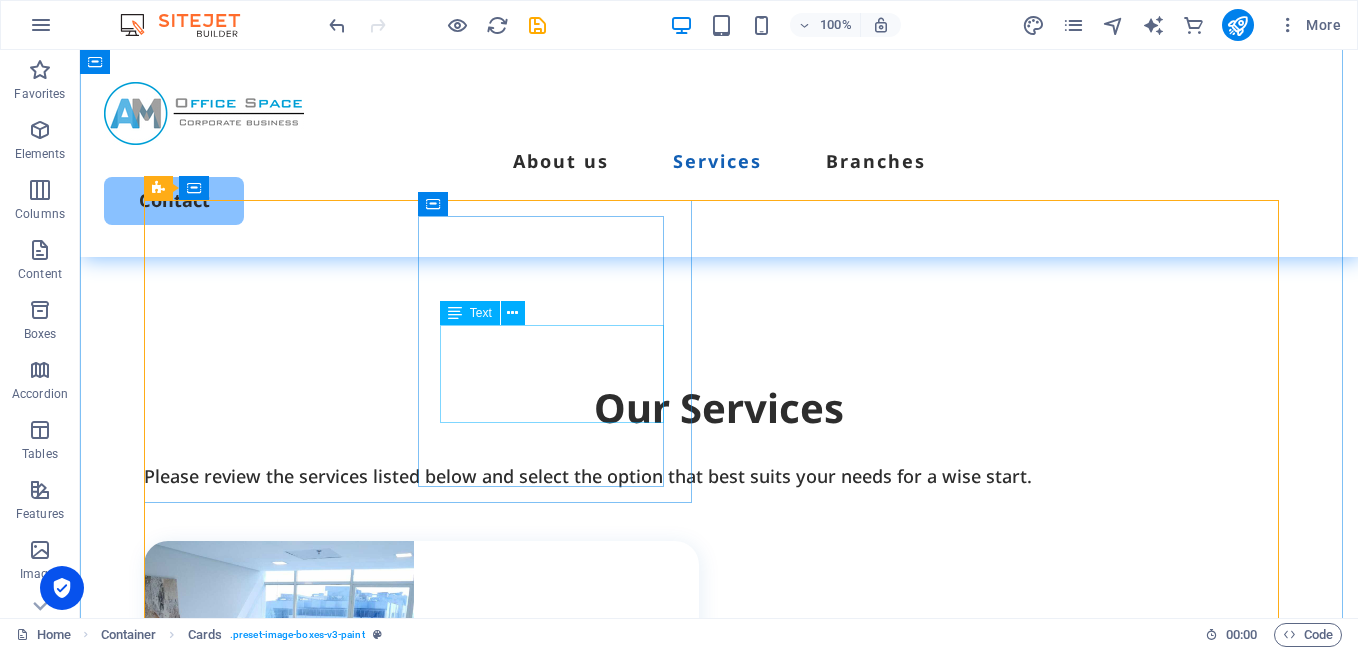 click on "Units are dedicated to supporting regional companies." at bounding box center (432, 902) 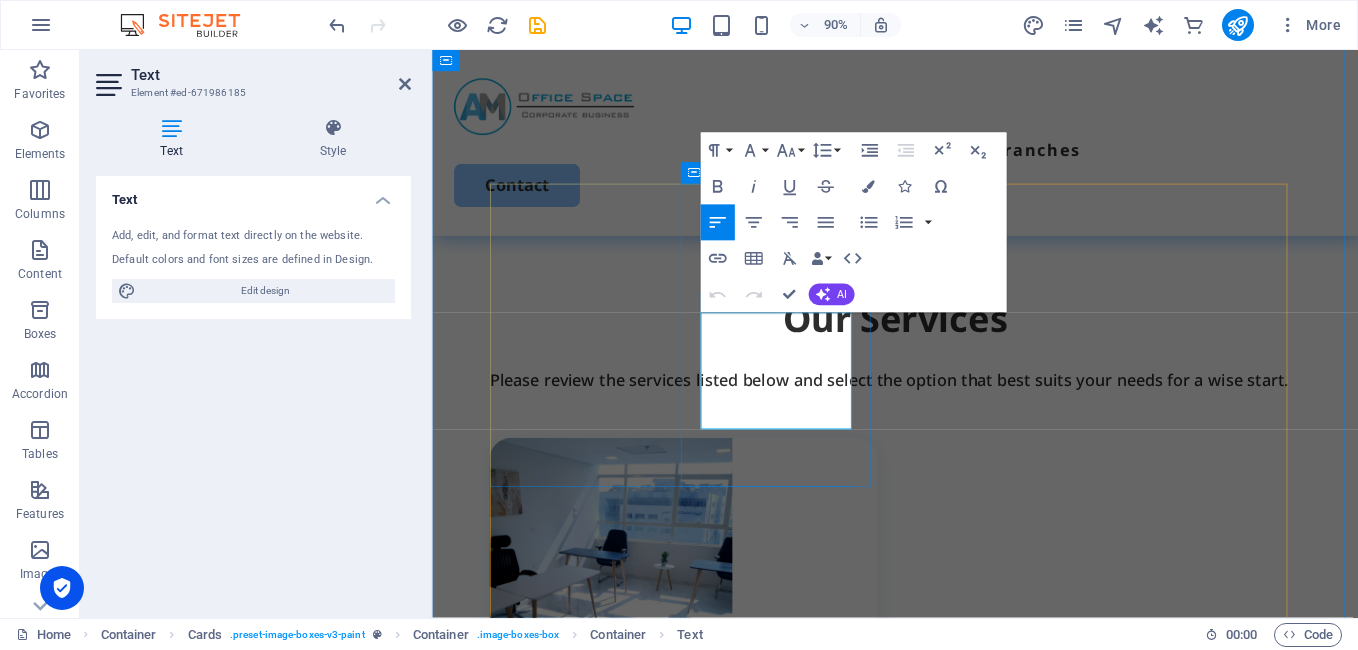 click on "Units are dedicated to supporting regional companies." at bounding box center [722, 858] 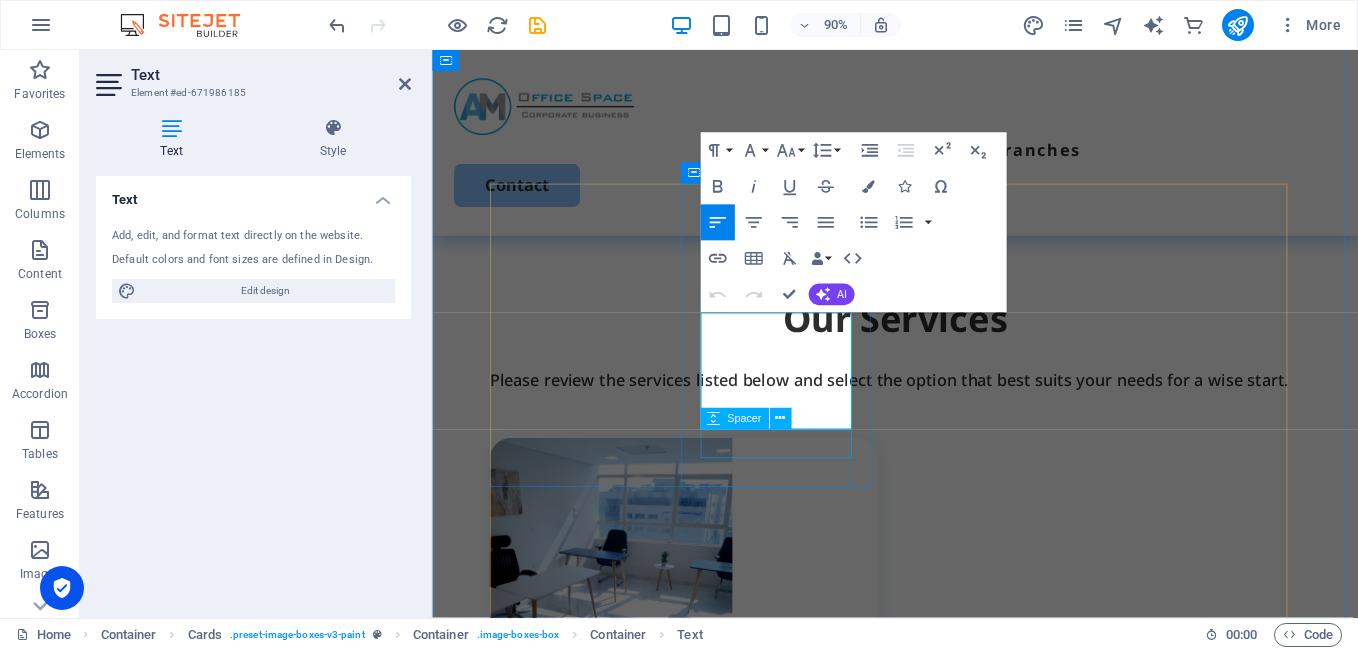 type 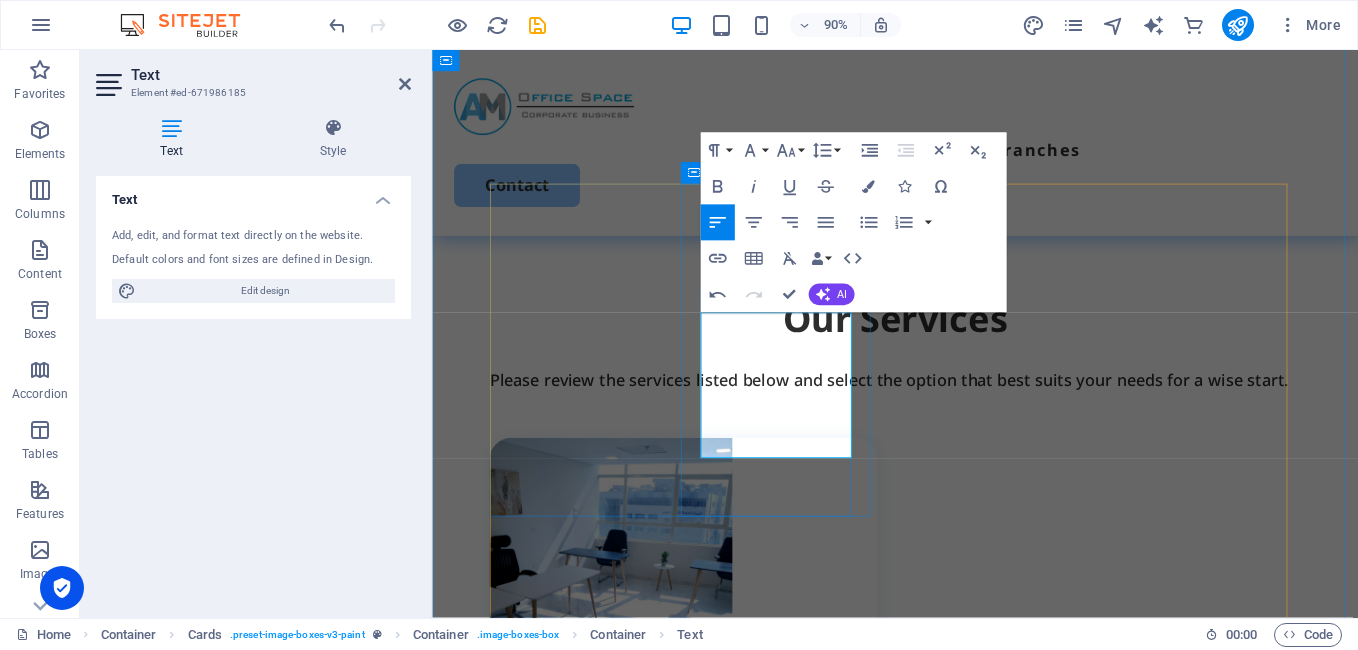 click on "Private  Units are dedicated to supporting regional companies." at bounding box center [722, 858] 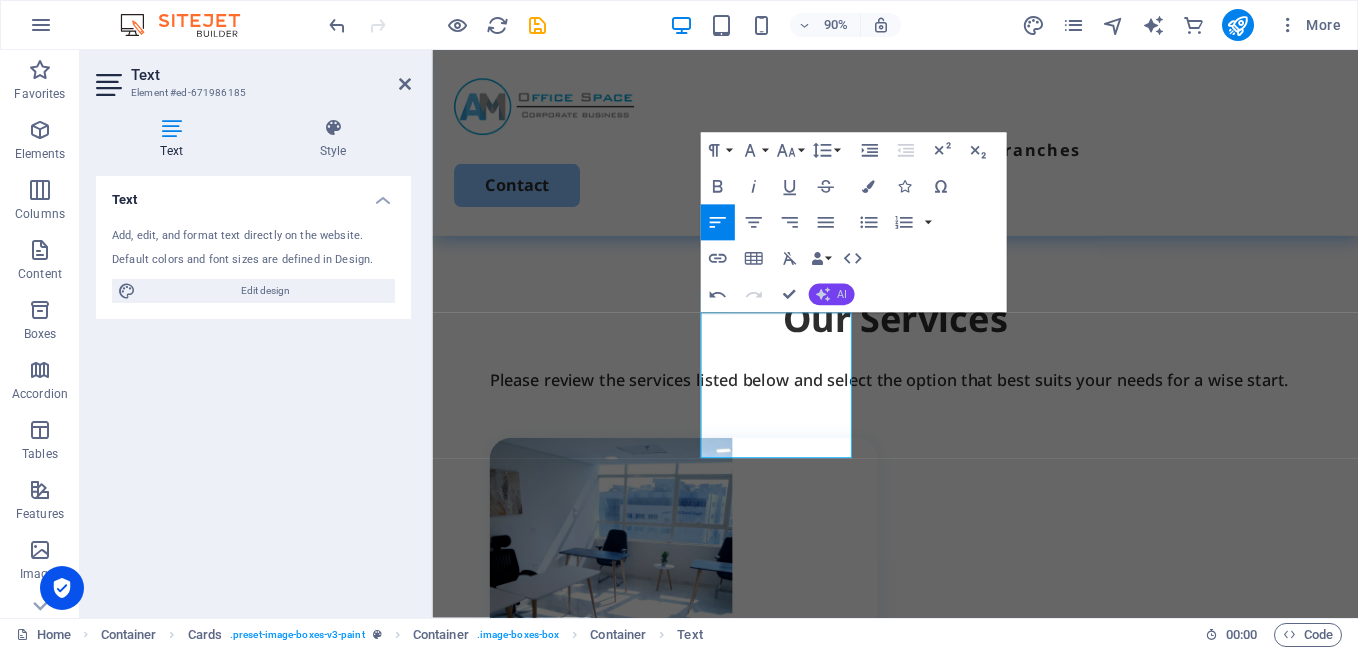 click on "AI" at bounding box center (831, 295) 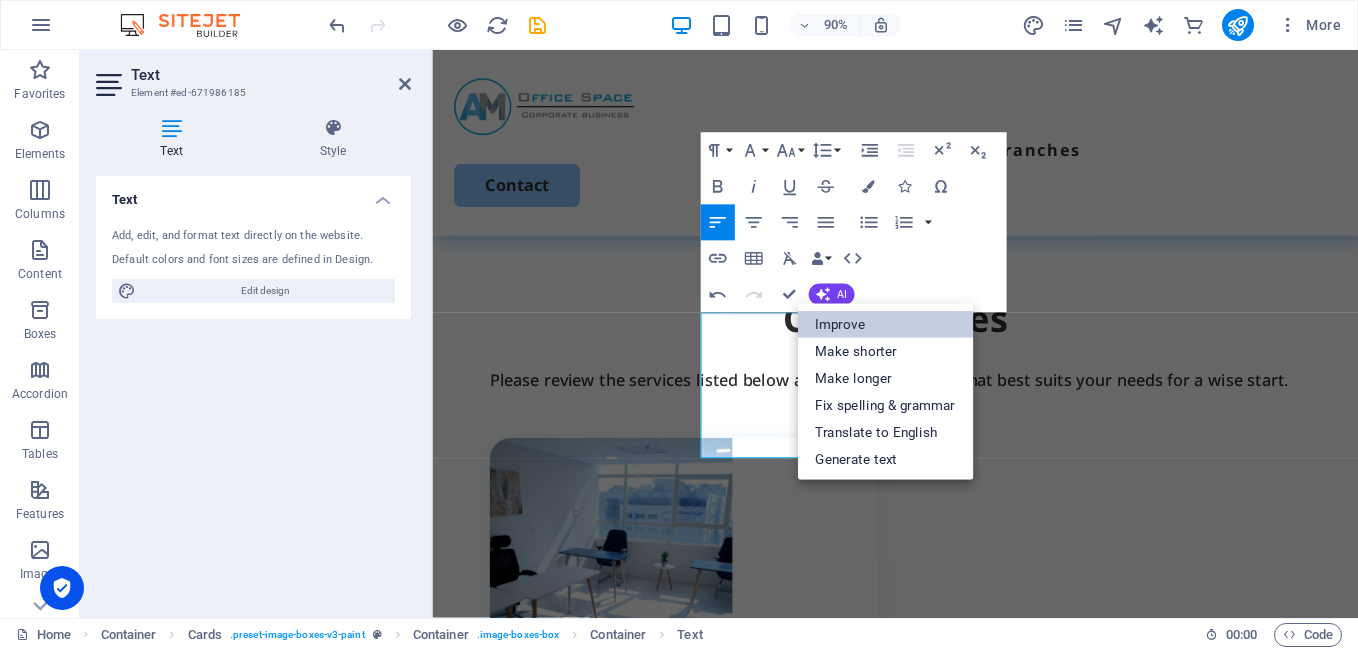 click on "Improve" at bounding box center [885, 324] 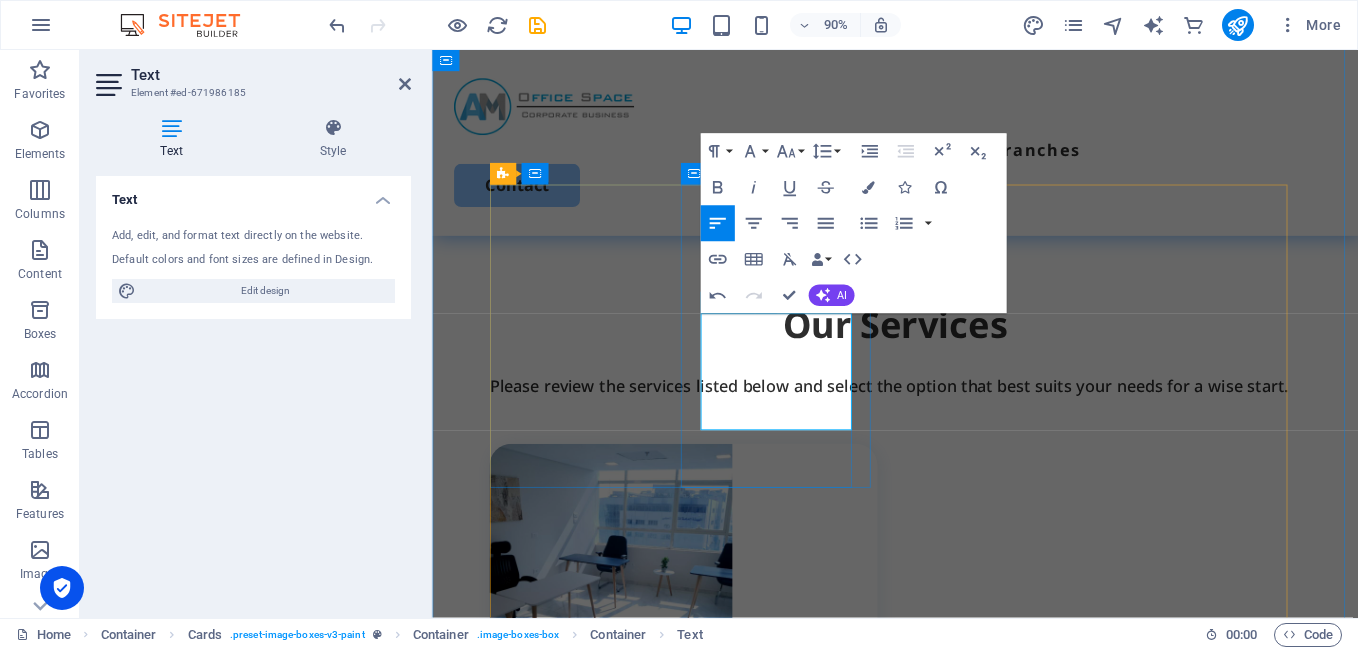 scroll, scrollTop: 1851, scrollLeft: 0, axis: vertical 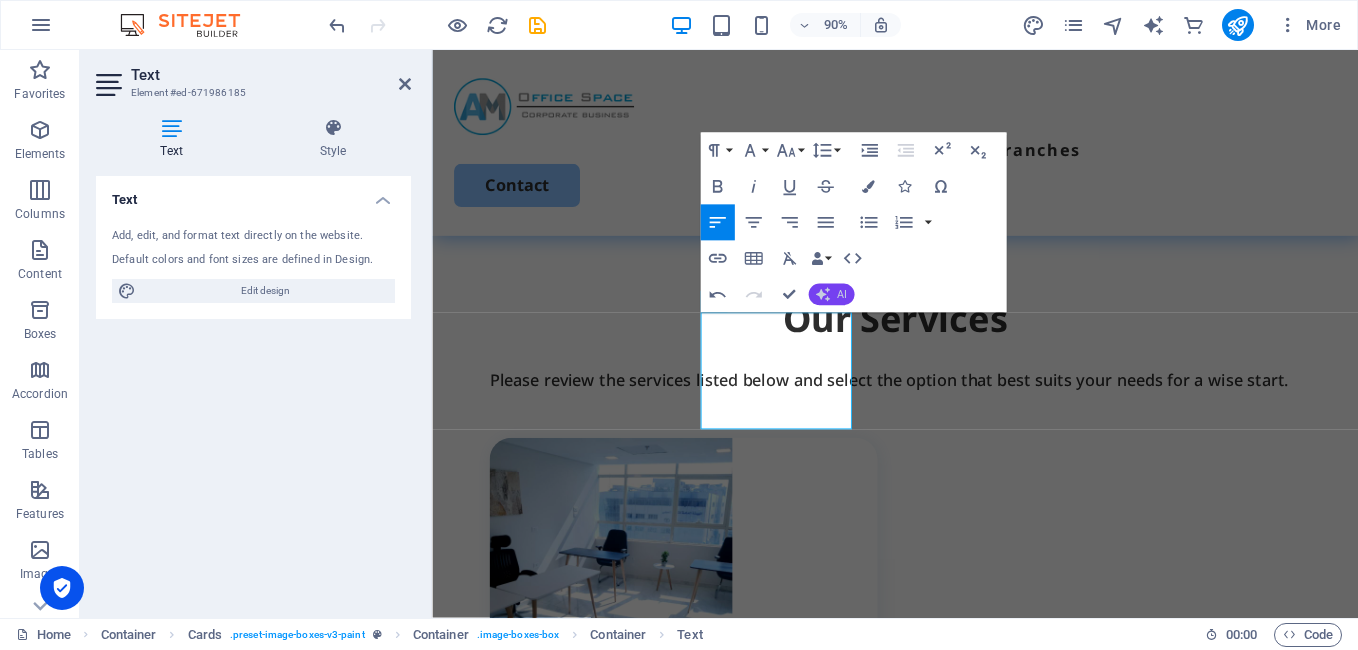 click on "AI" at bounding box center [842, 295] 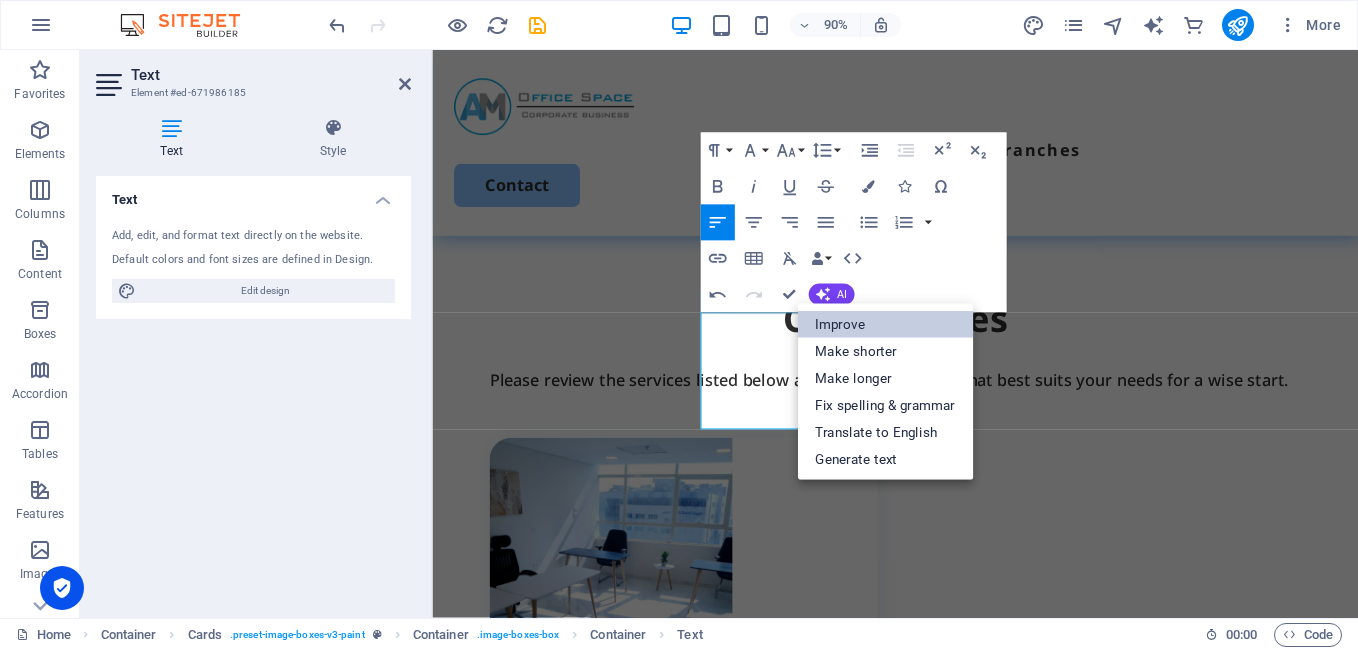 click on "Improve" at bounding box center [885, 324] 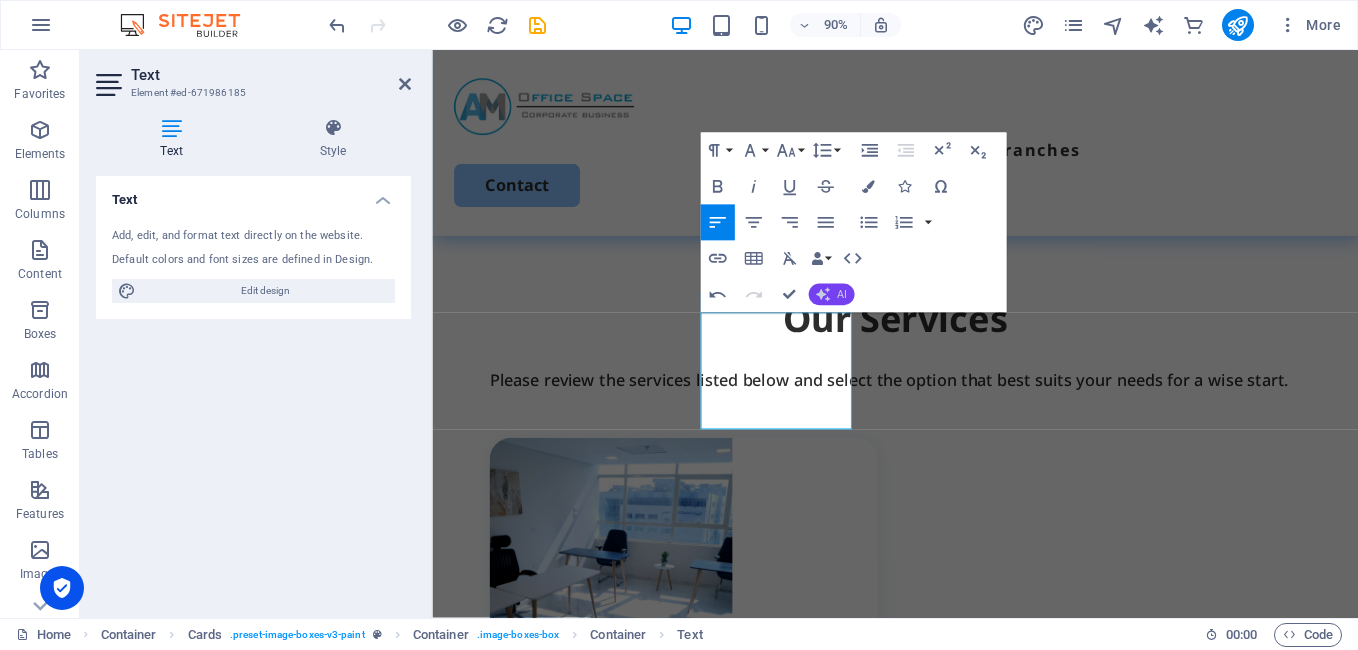 click on "AI" at bounding box center (831, 295) 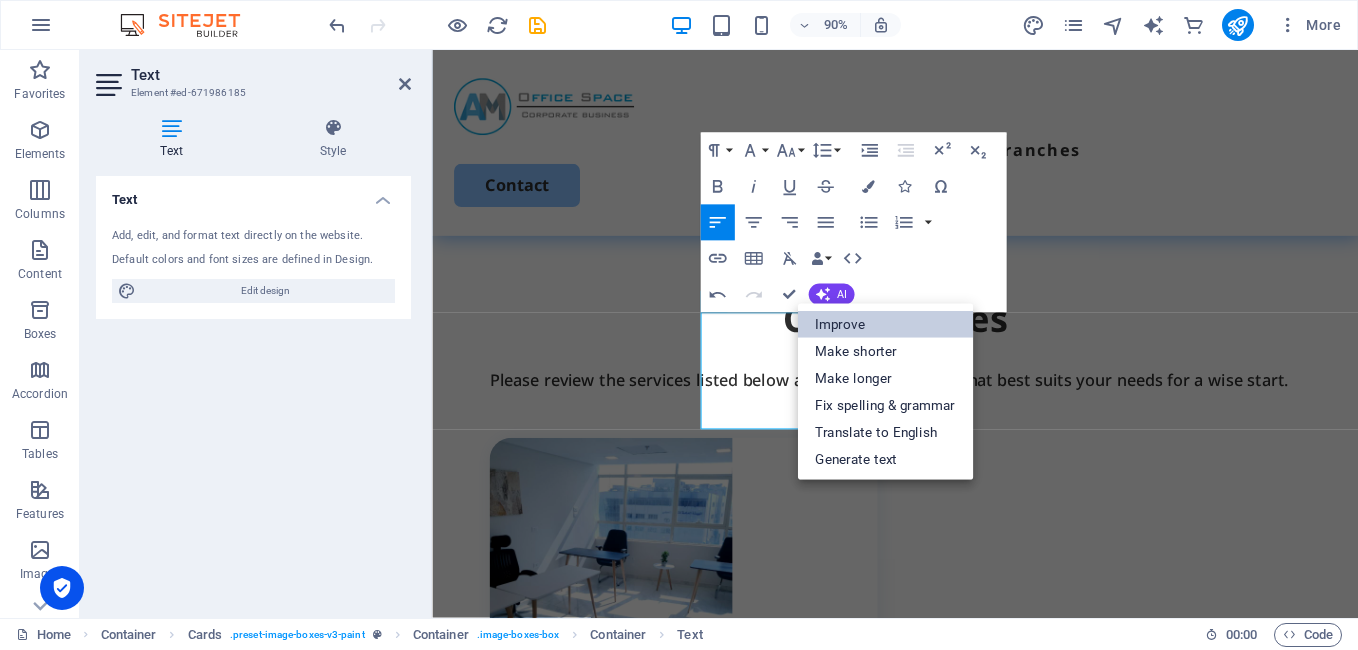 click on "Improve" at bounding box center (885, 324) 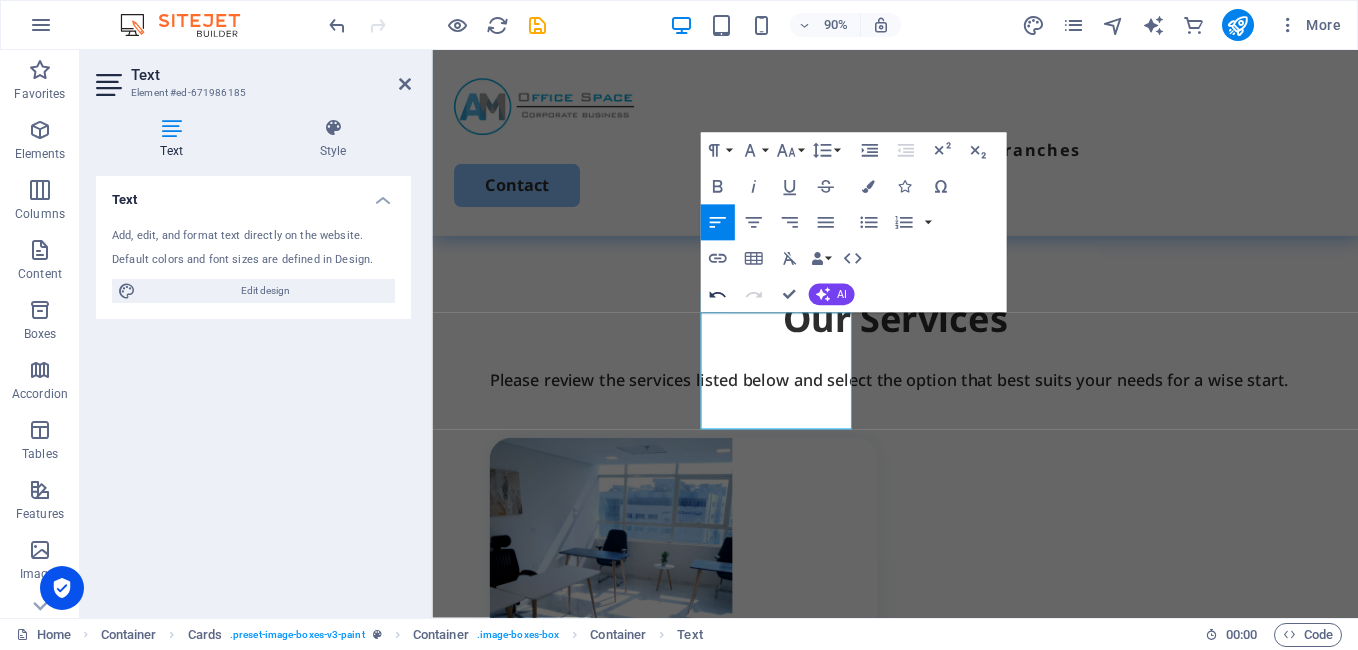 click 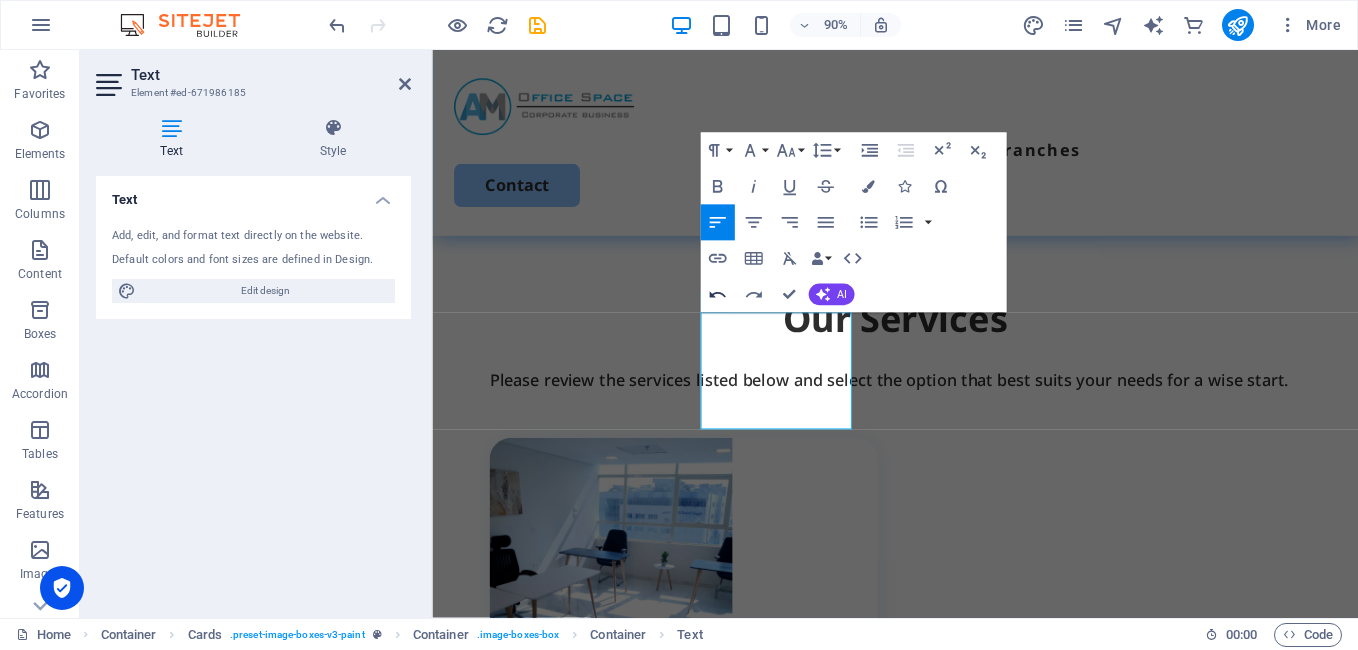 click 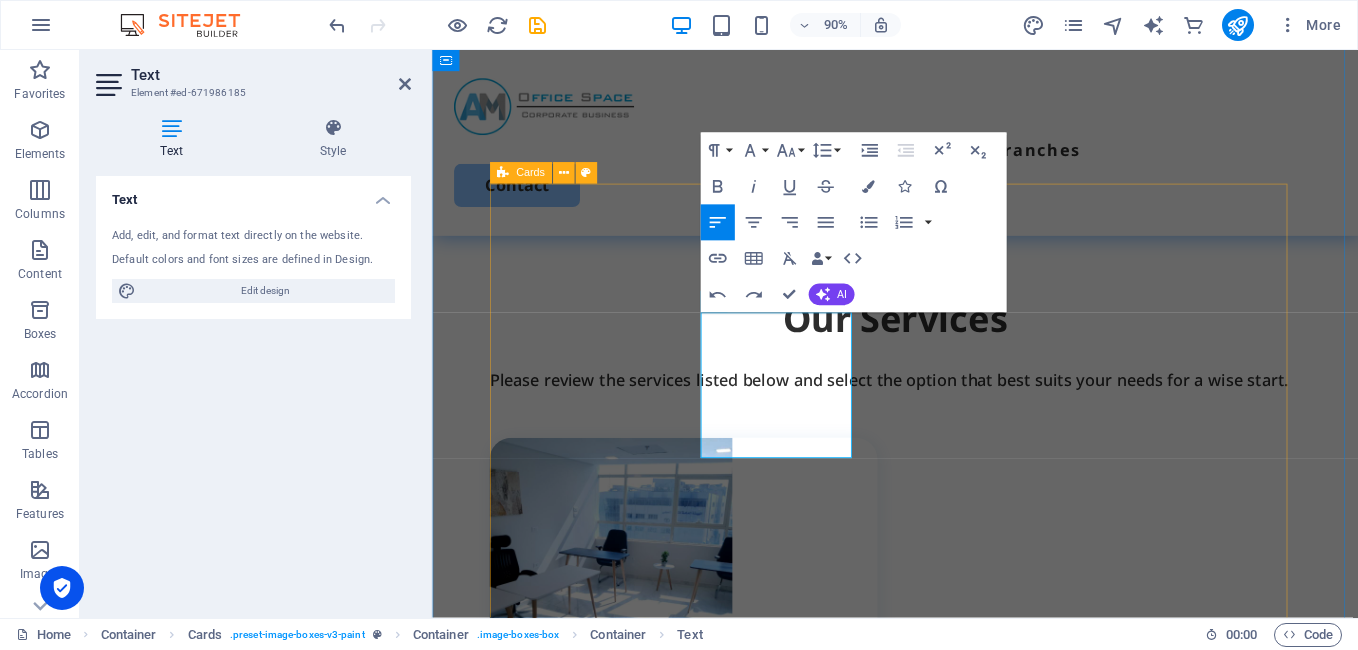 click on "By Sqm units Private Units are dedicated to supporting regional companies. Book Now Virtual office Set up your legal documents and hold office hours to meet clients. Book Now Startup offices To rent a private office on a monthly basis that accommodates 3 to 5 individuals. Book Now mid-level offices Expand to a larger office space that meets your workflow needs. Book Now" at bounding box center [946, 1460] 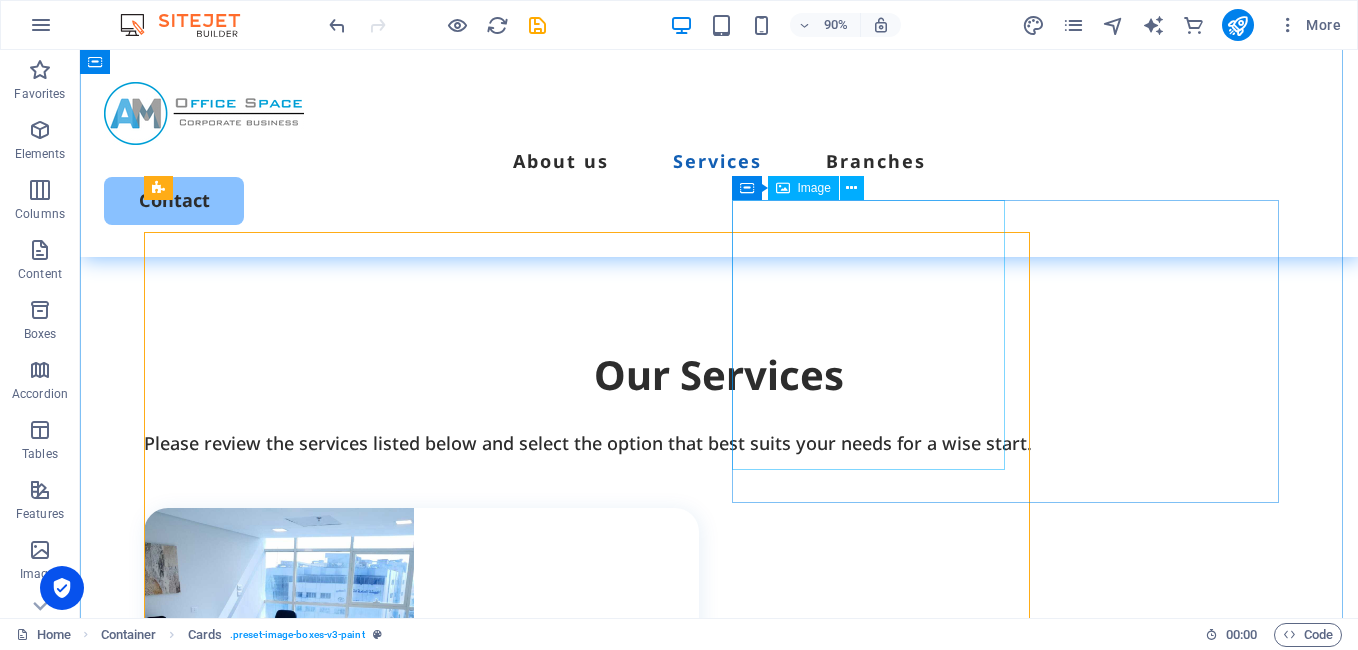 scroll, scrollTop: 1818, scrollLeft: 0, axis: vertical 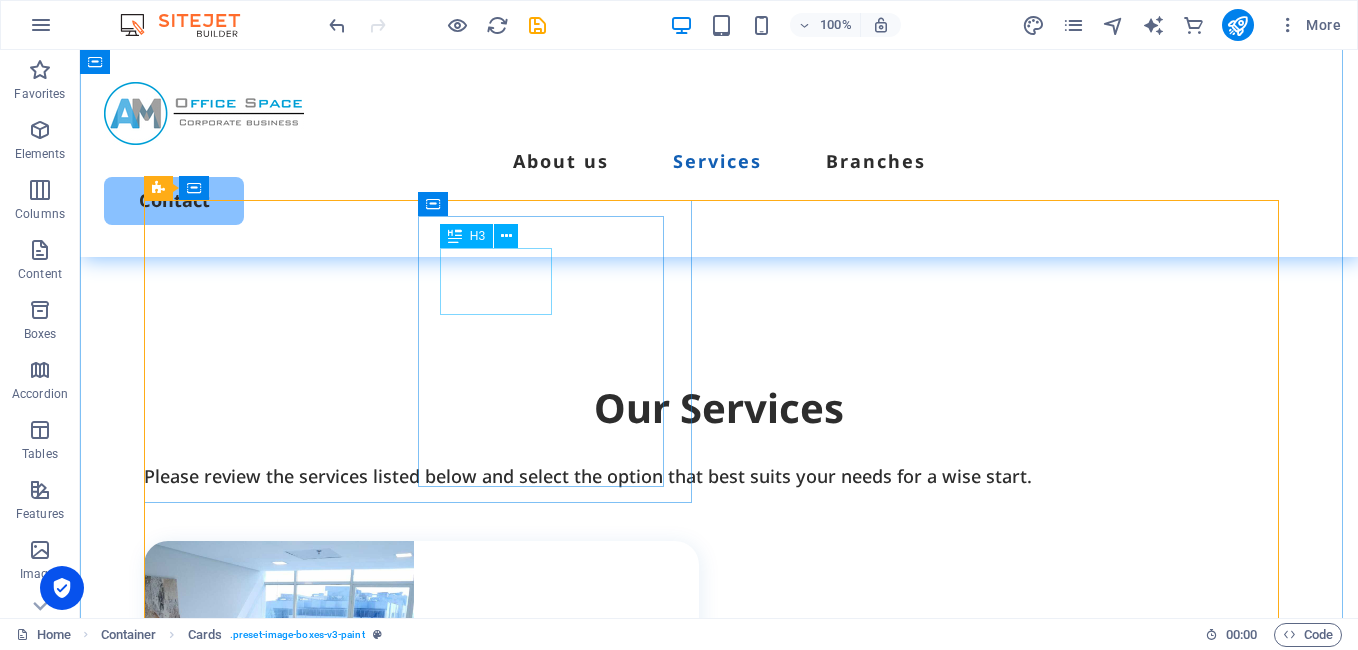 click on "By Sqm units" at bounding box center [432, 860] 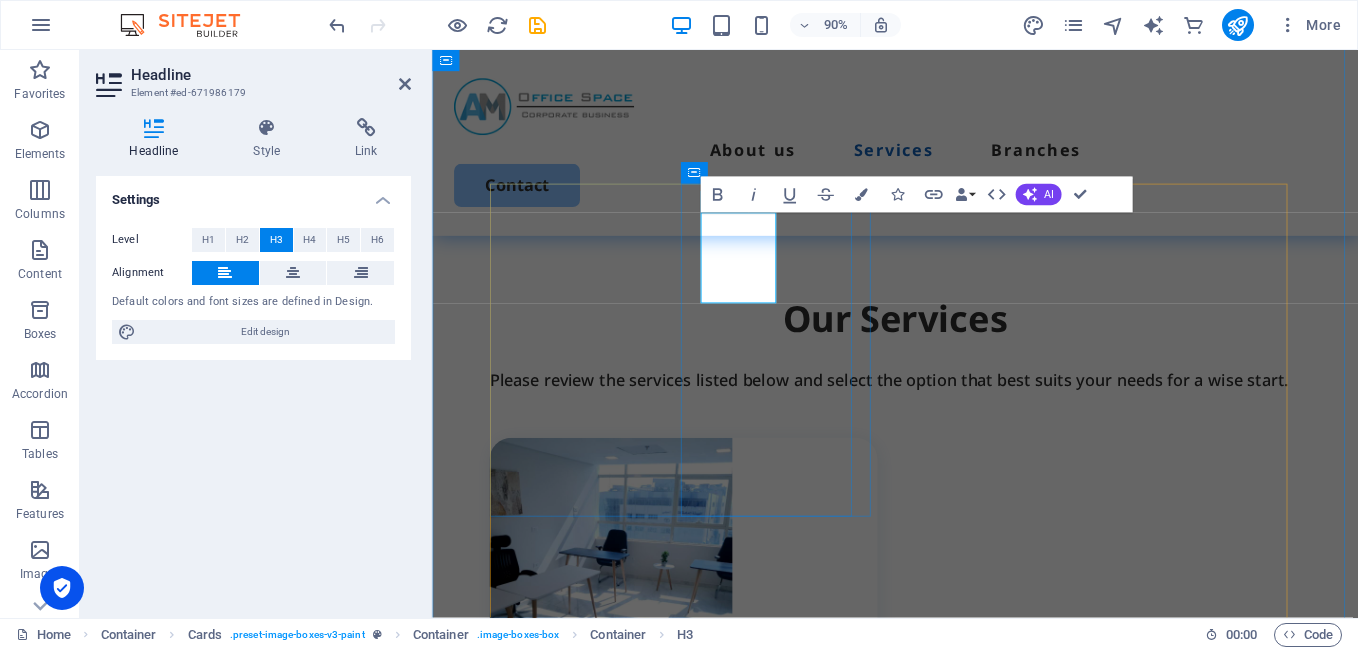 click on "By Sqm units" at bounding box center [722, 800] 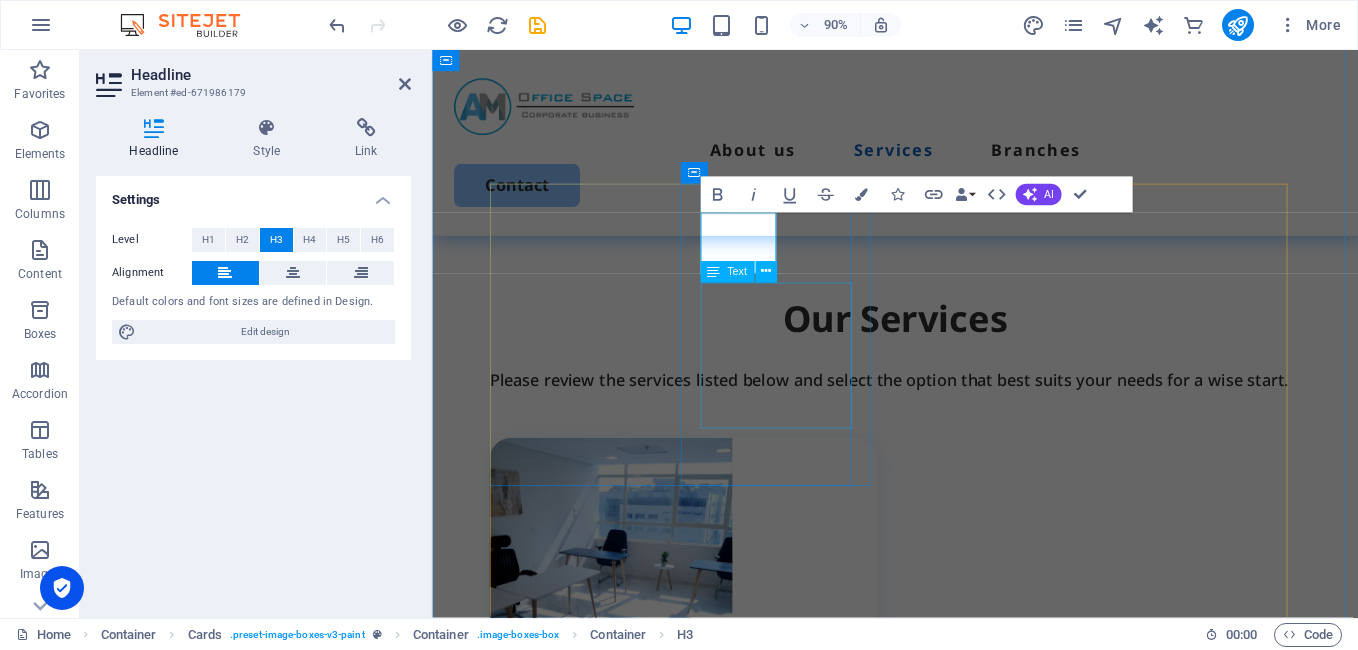 type 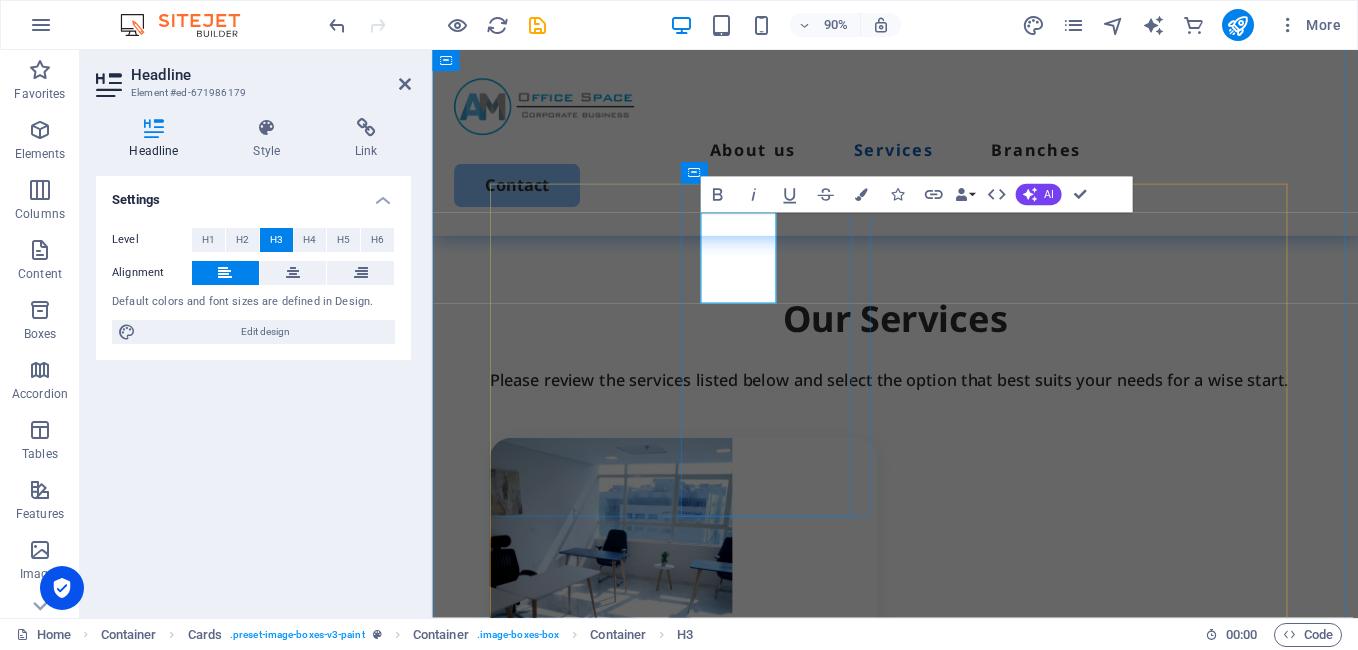 drag, startPoint x: 766, startPoint y: 249, endPoint x: 737, endPoint y: 251, distance: 29.068884 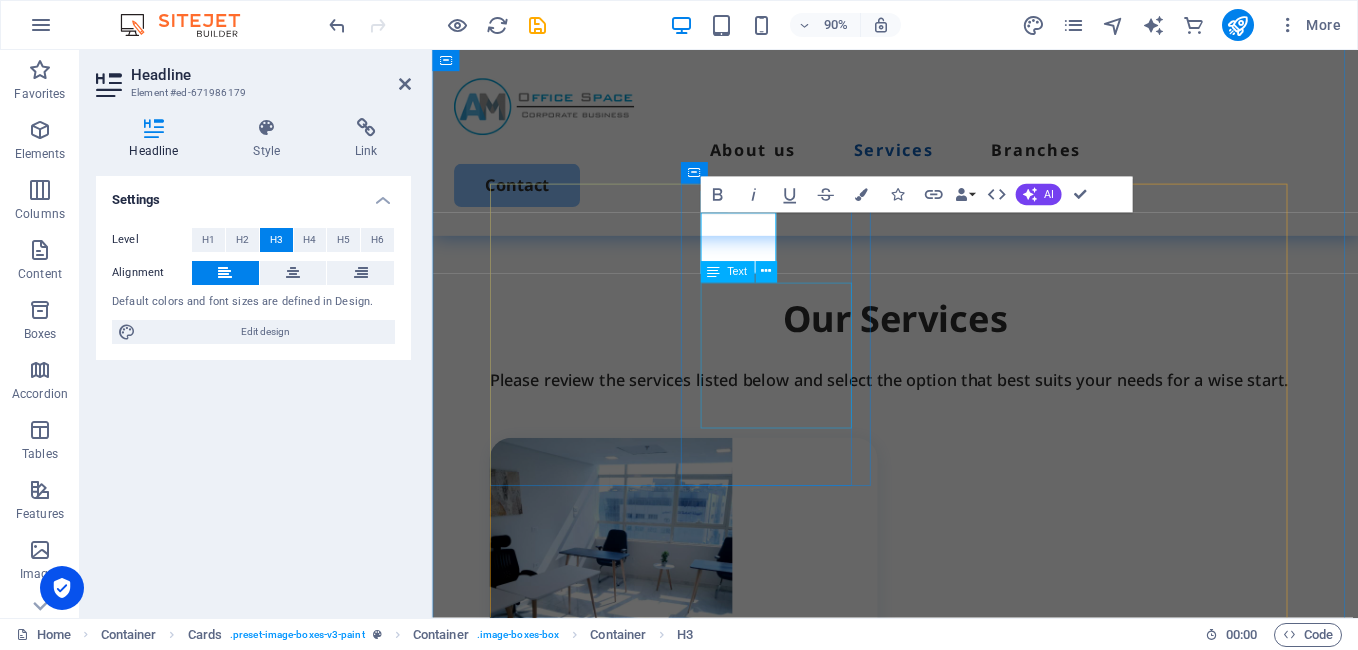 click on "Private Units are dedicated to supporting regional companies." at bounding box center [722, 858] 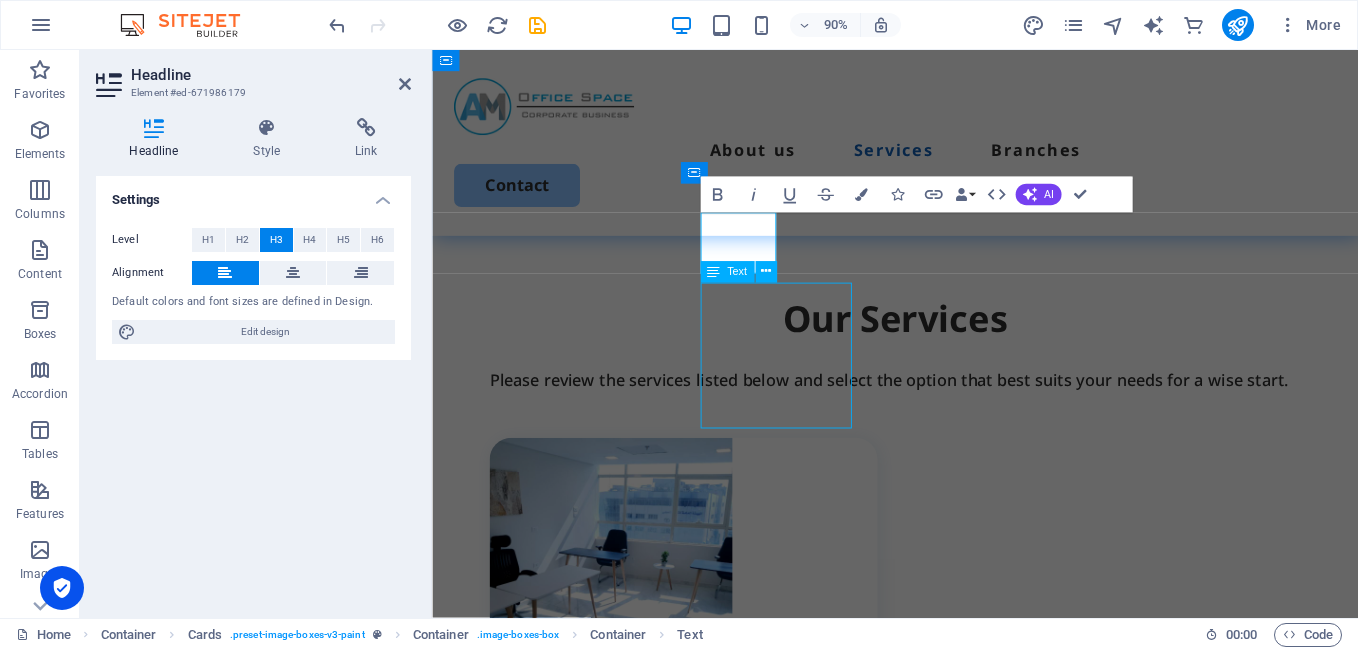 scroll, scrollTop: 1818, scrollLeft: 0, axis: vertical 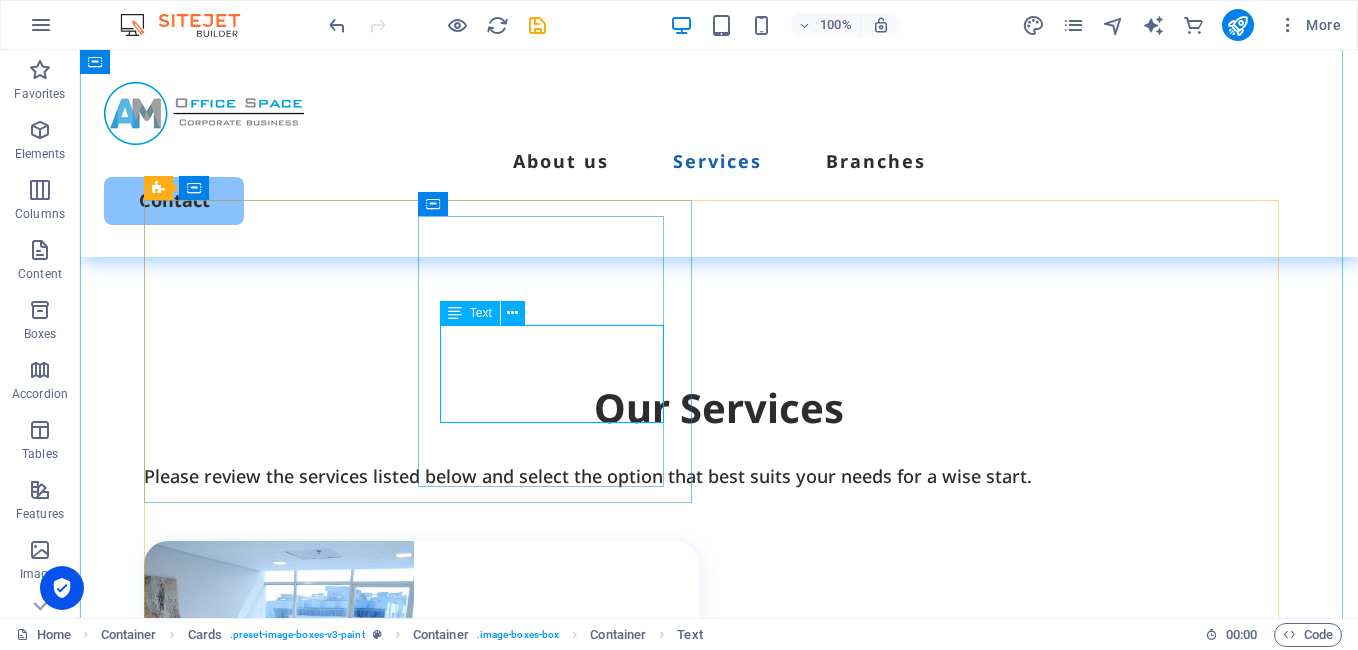 click on "Private Units are dedicated to supporting regional companies." at bounding box center (432, 918) 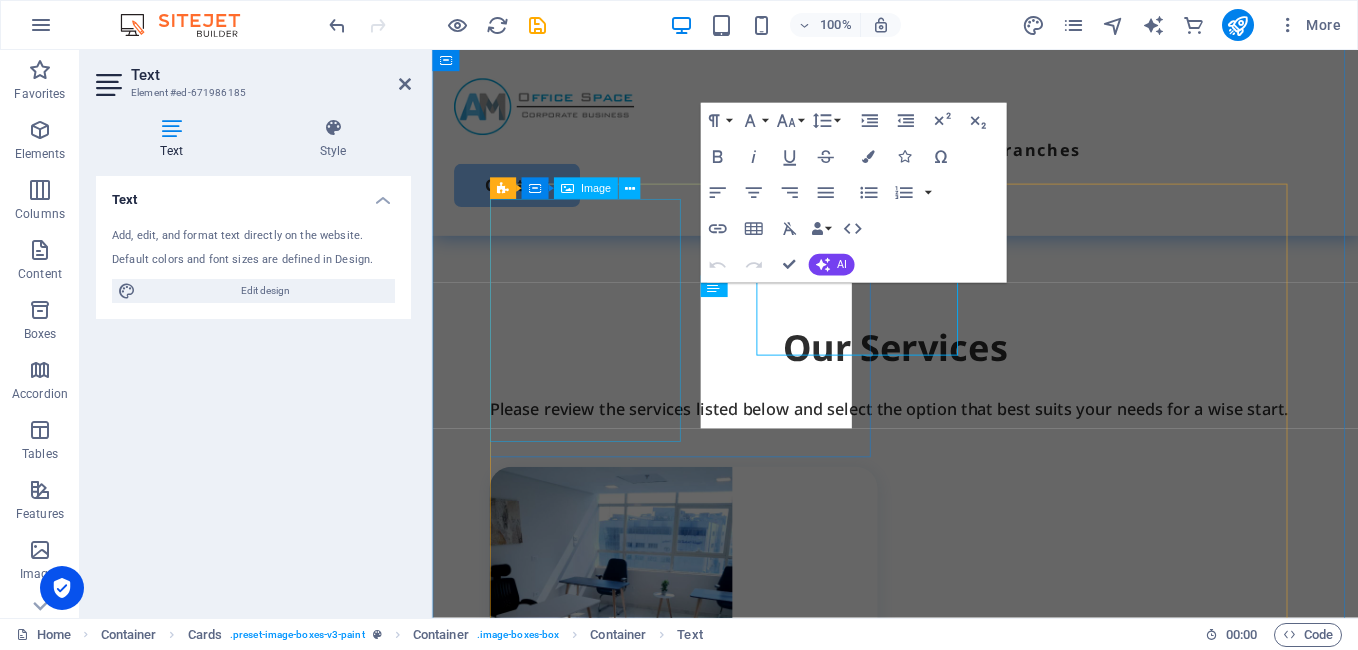 scroll, scrollTop: 1851, scrollLeft: 0, axis: vertical 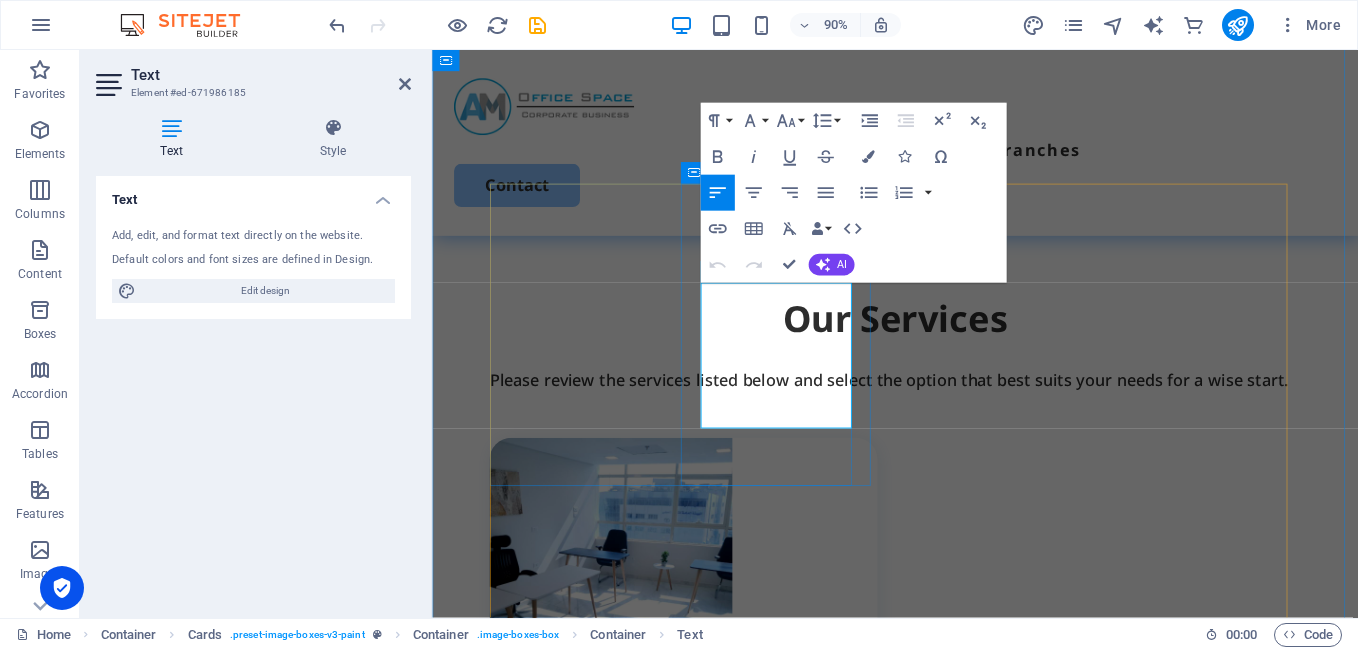 click on "Private Units are dedicated to supporting regional companies." at bounding box center (722, 858) 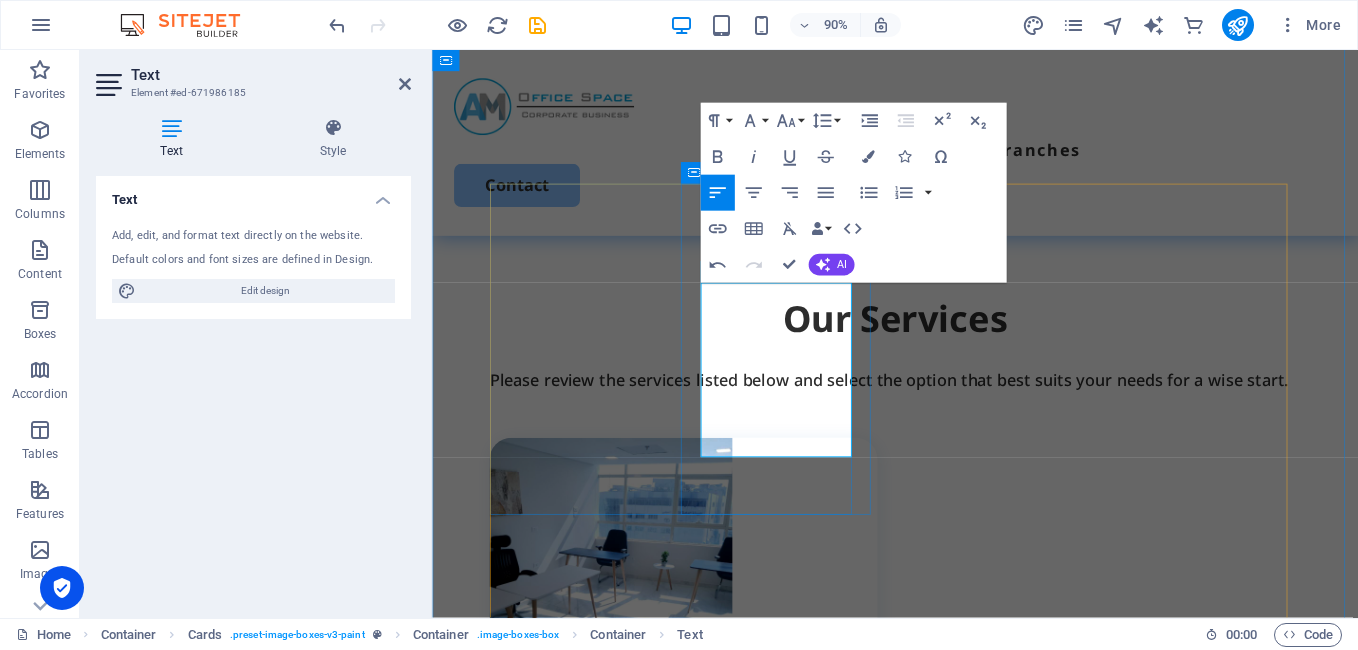 click on "Private Units by square meters  are dedicated to supporting regional companies." at bounding box center [722, 858] 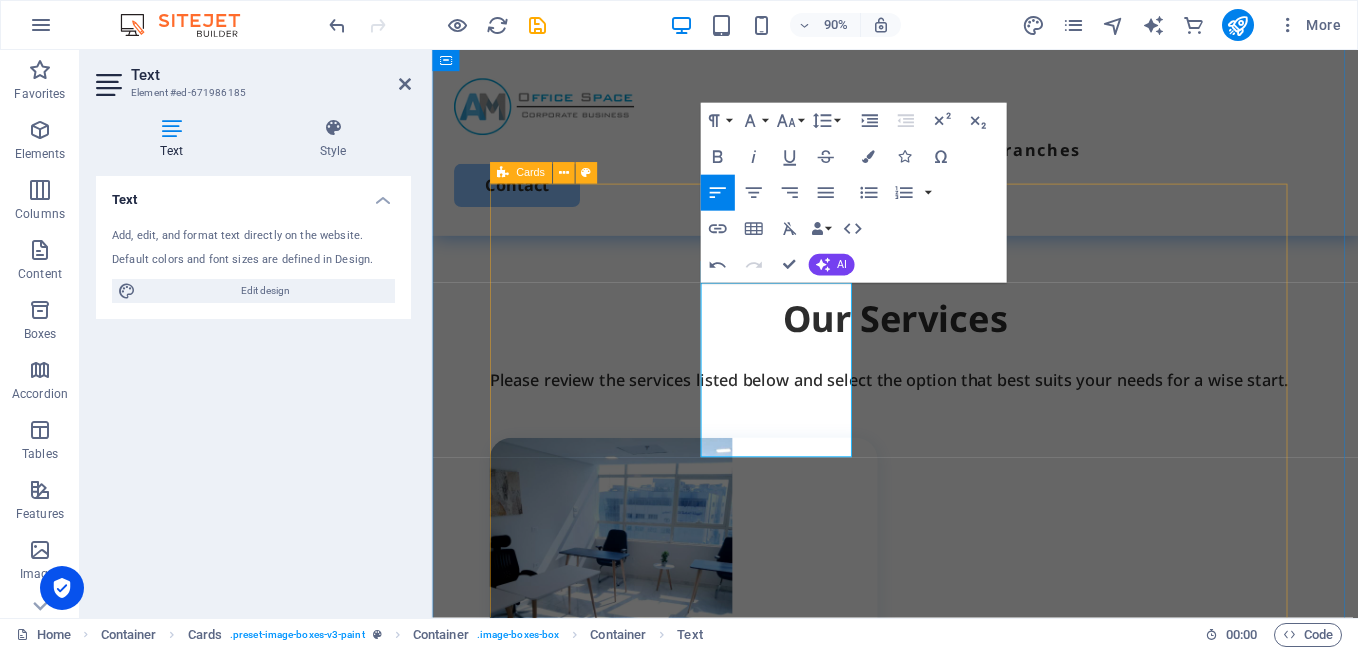 click on "SQM units Private Units by square meters  are dedicated to supporting regional companies. Book Now Virtual office Set up your legal documents and hold office hours to meet clients. Book Now Startup offices To rent a private office on a monthly basis that accommodates 3 to 5 individuals. Book Now mid-level offices Expand to a larger office space that meets your workflow needs. Book Now" at bounding box center (946, 1460) 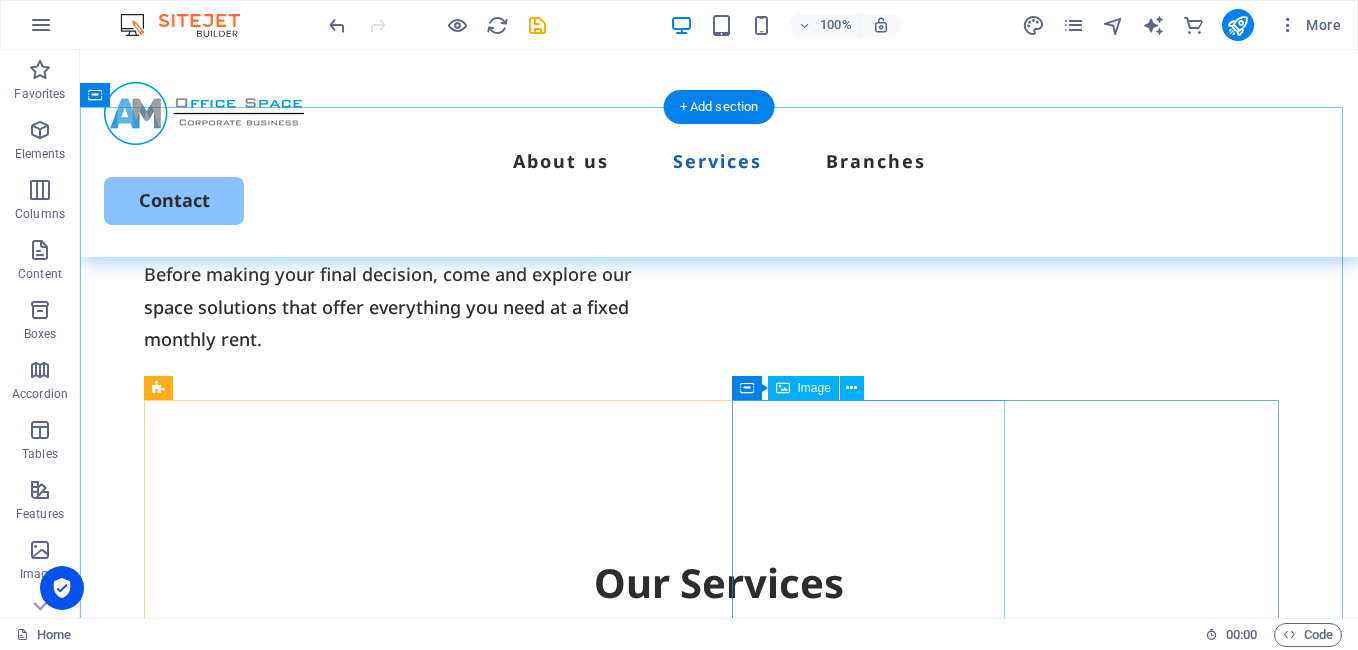 scroll, scrollTop: 1618, scrollLeft: 0, axis: vertical 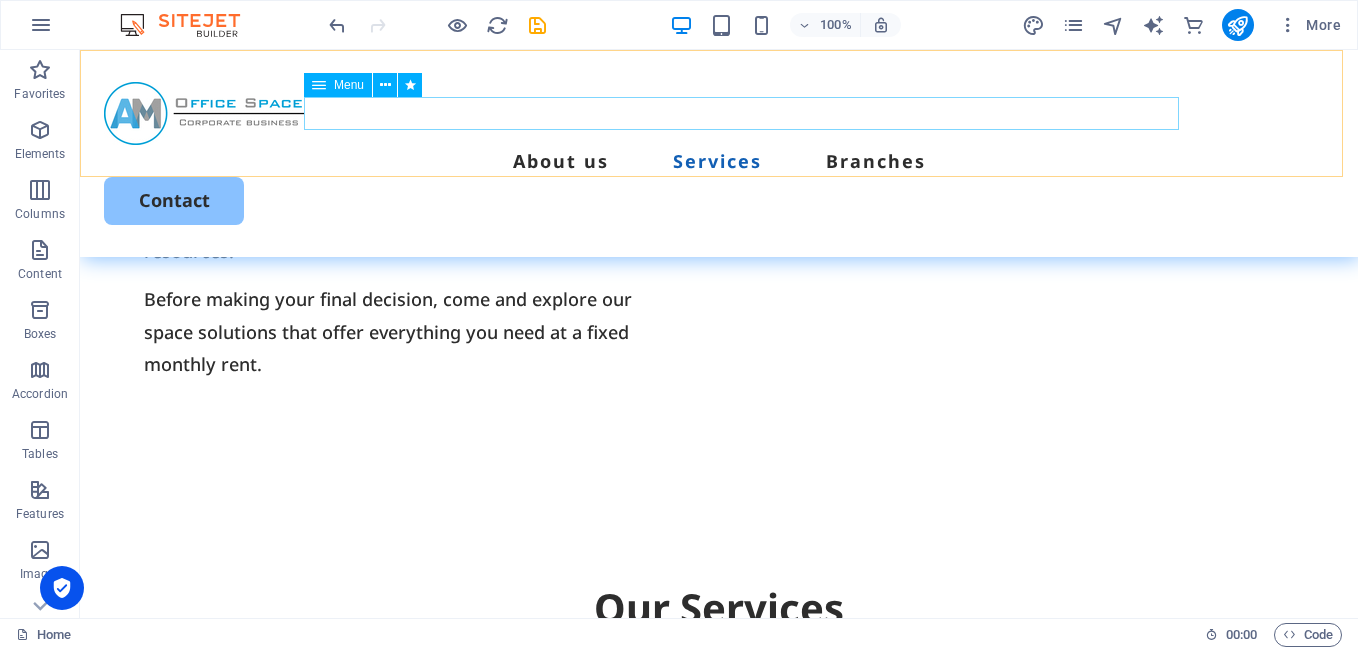 click on "About us Services Branches" at bounding box center (719, 161) 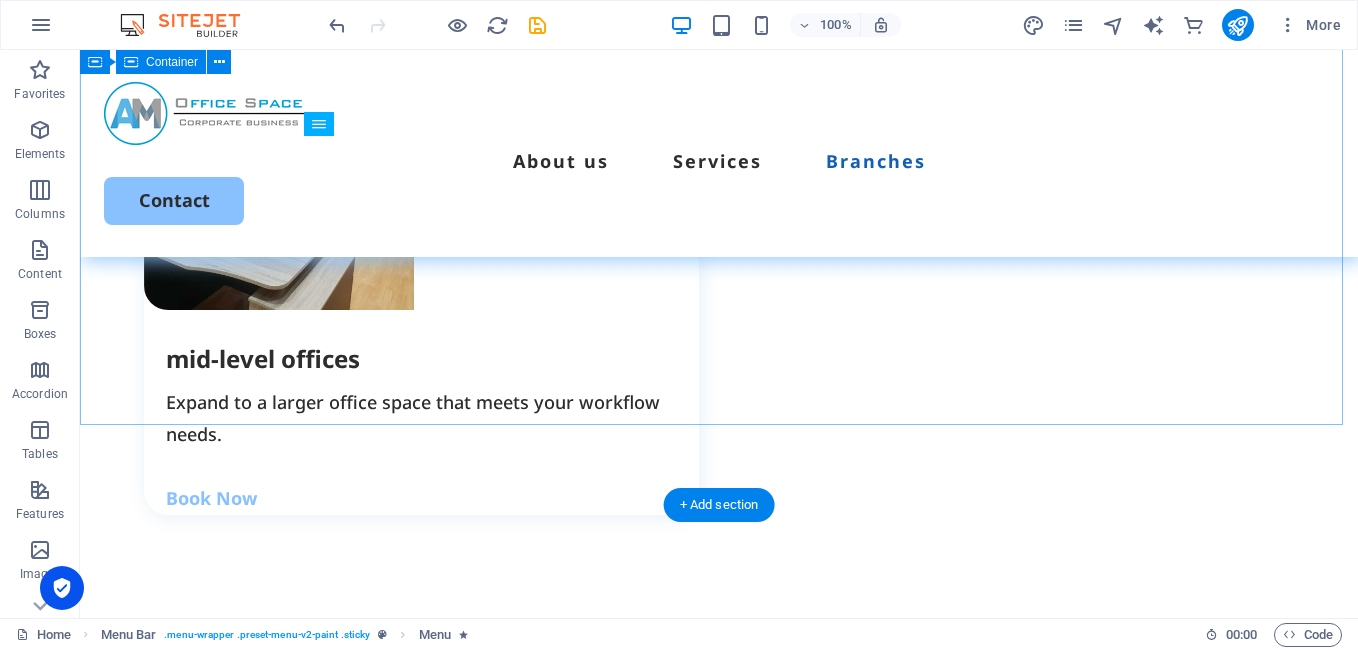 scroll, scrollTop: 3242, scrollLeft: 0, axis: vertical 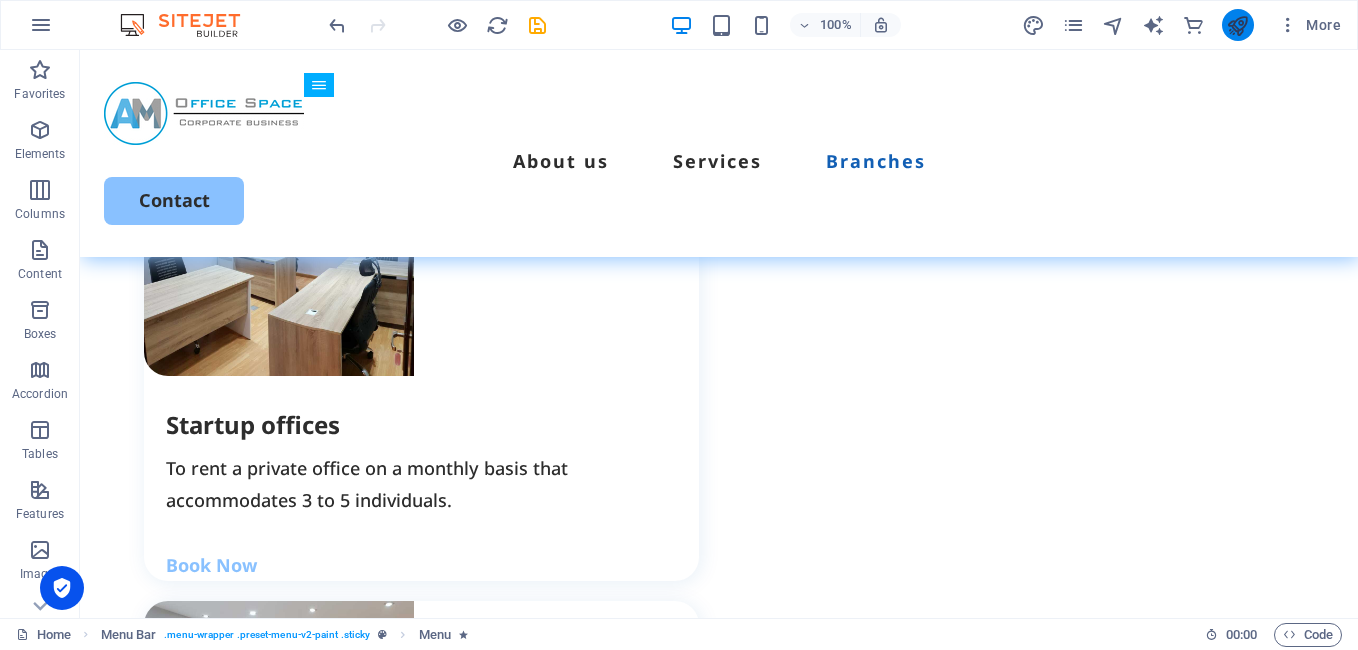 click at bounding box center (1237, 25) 